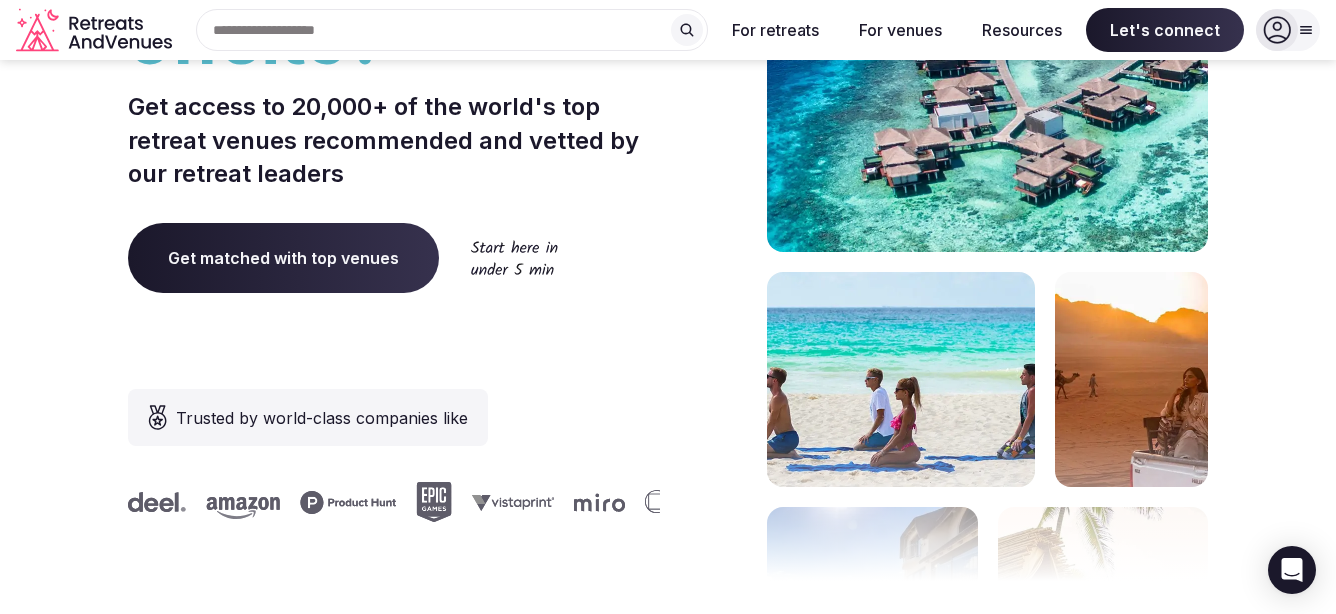 scroll, scrollTop: 448, scrollLeft: 0, axis: vertical 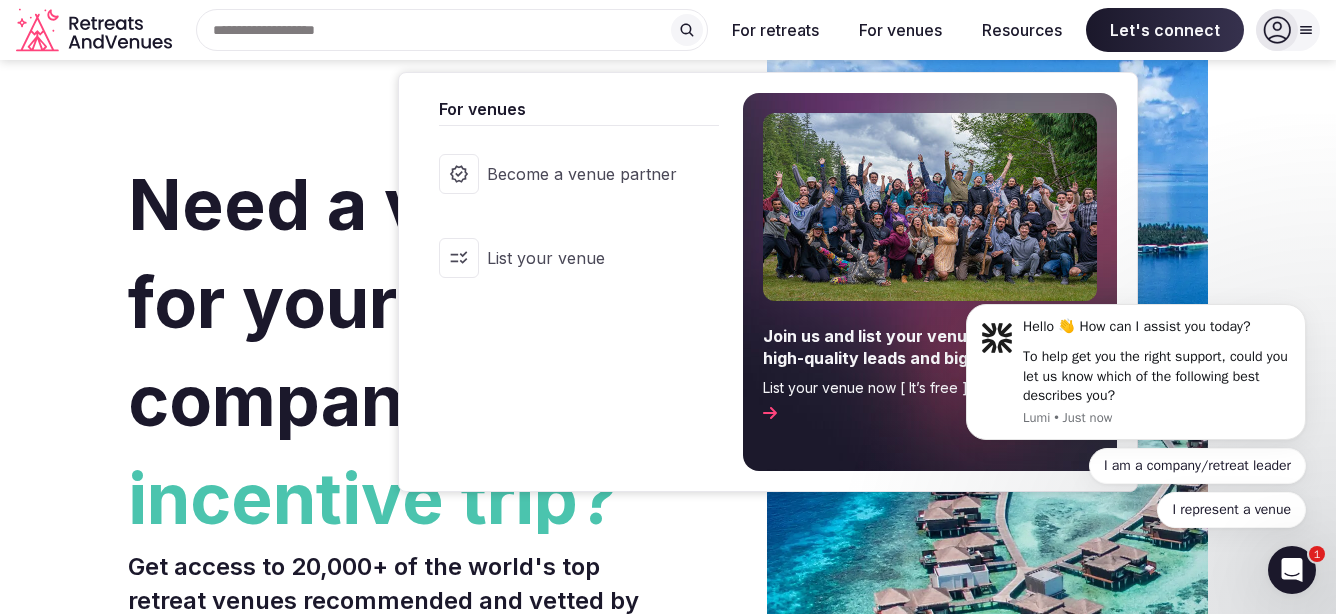 click on "List your venue" at bounding box center [582, 258] 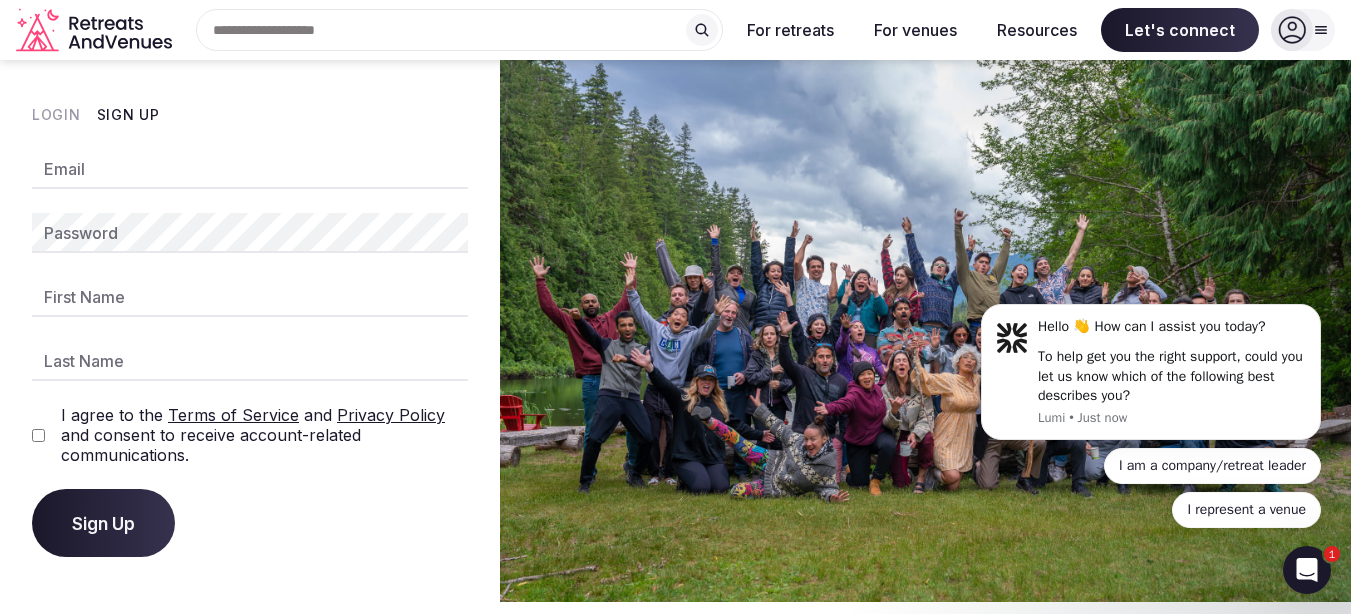 click on "Email" at bounding box center (250, 169) 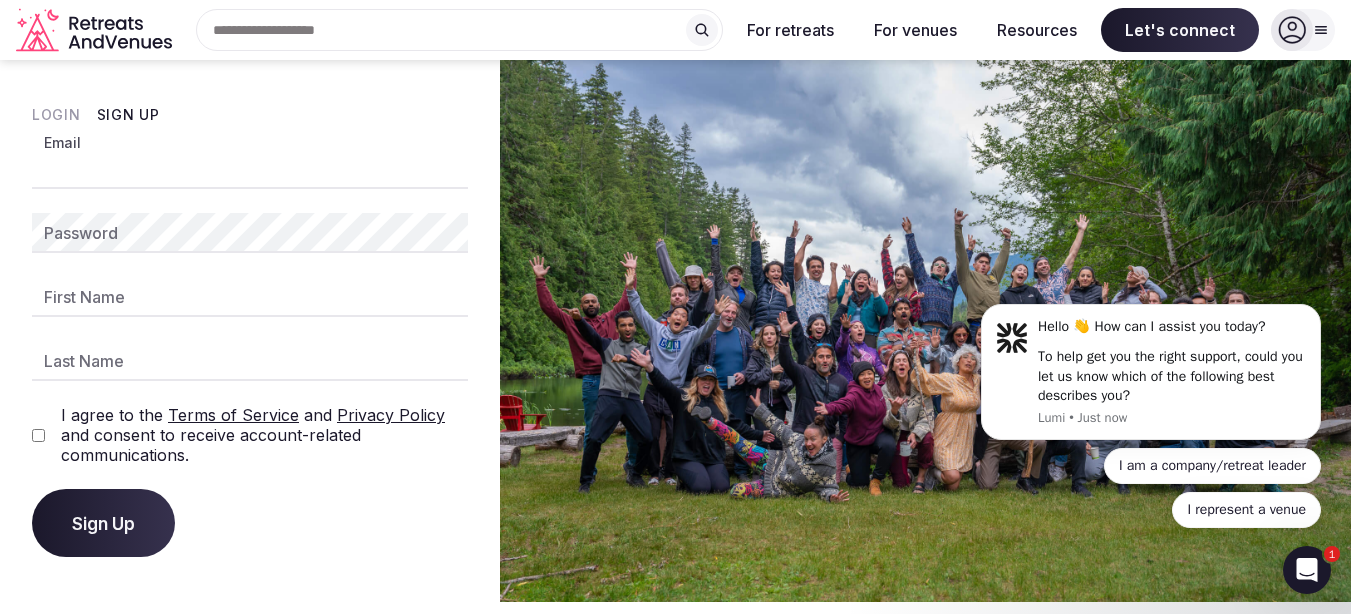 type on "**********" 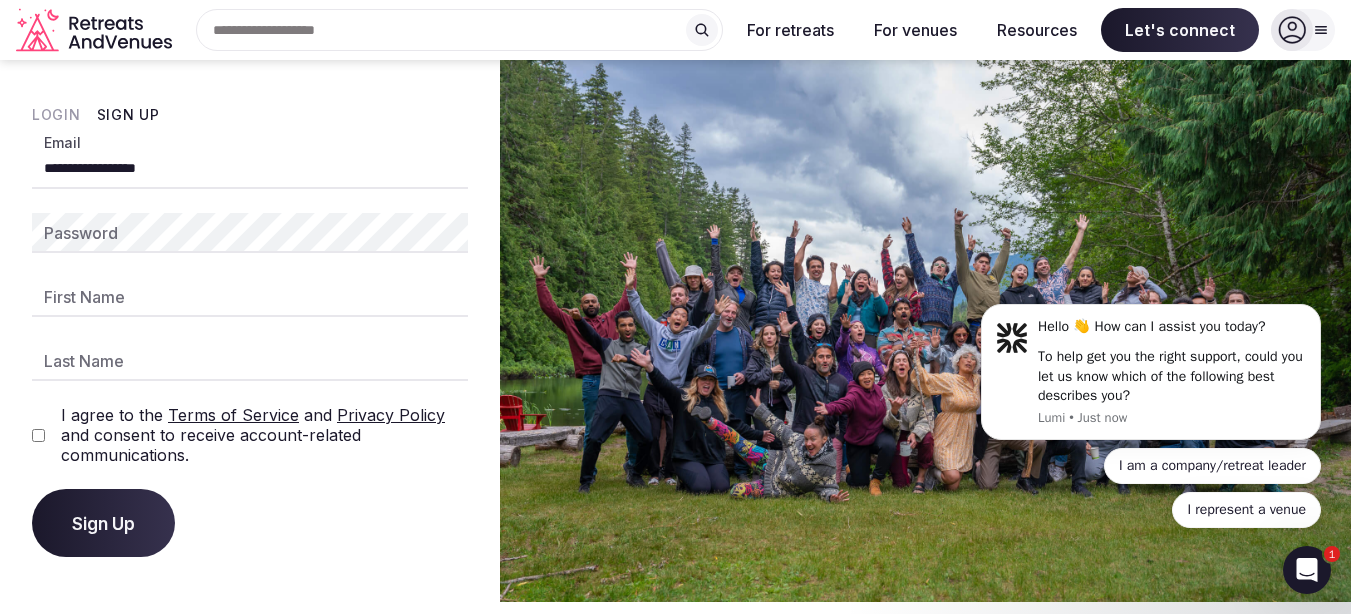 type on "******" 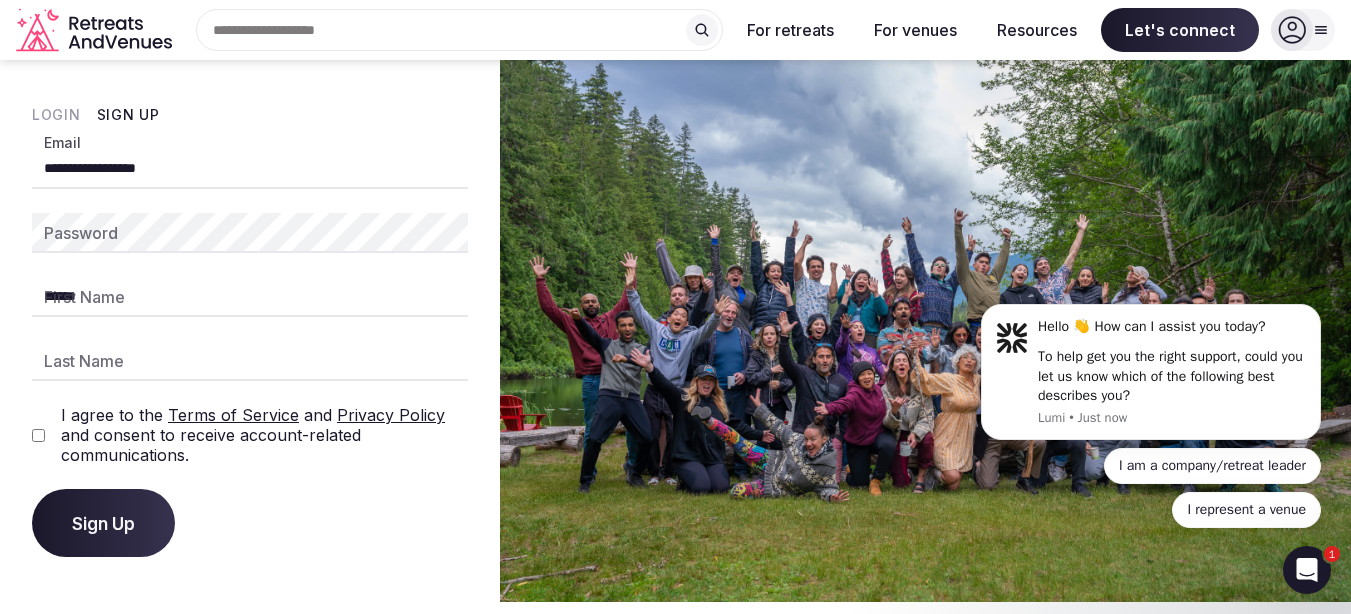 type on "******" 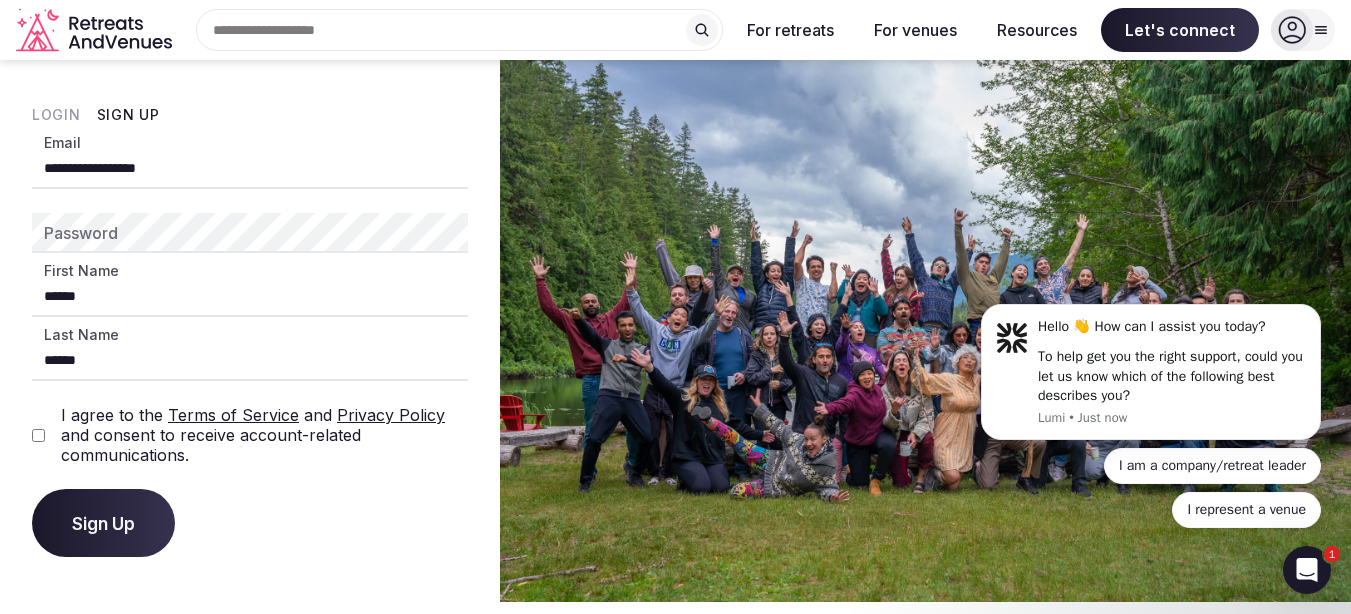 click on "Let's connect" at bounding box center [675, 510] 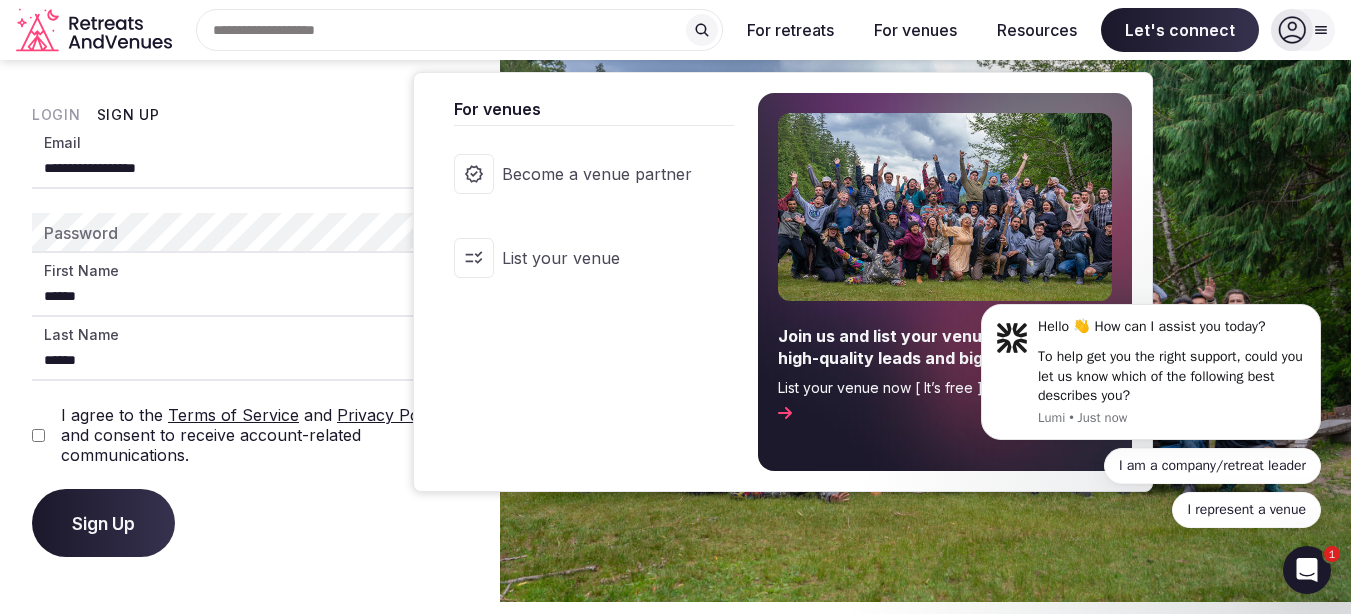 click on "List your venue" at bounding box center (597, 258) 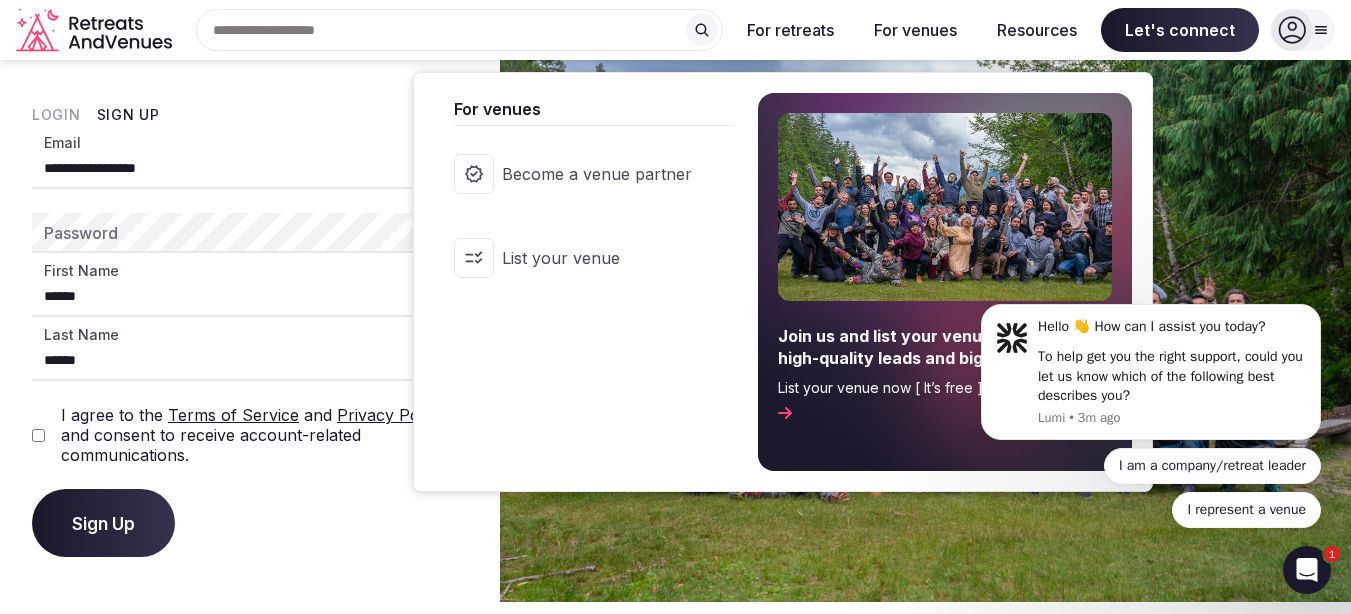 click on "Become a venue partner" at bounding box center (597, 174) 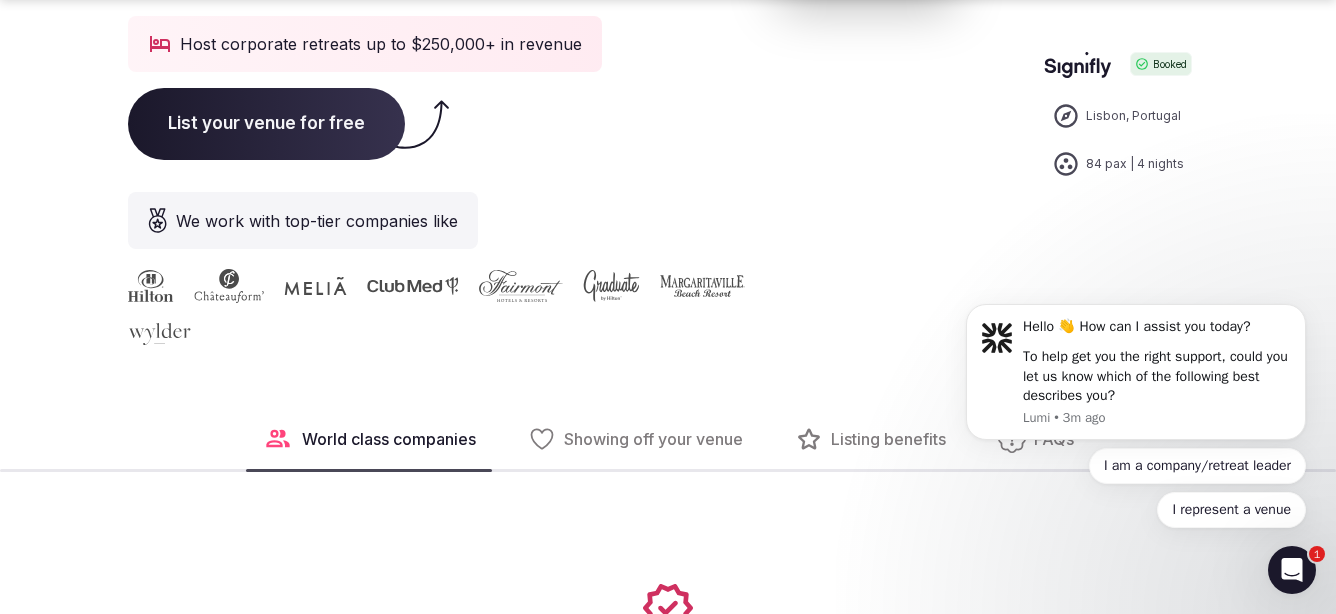 scroll, scrollTop: 697, scrollLeft: 0, axis: vertical 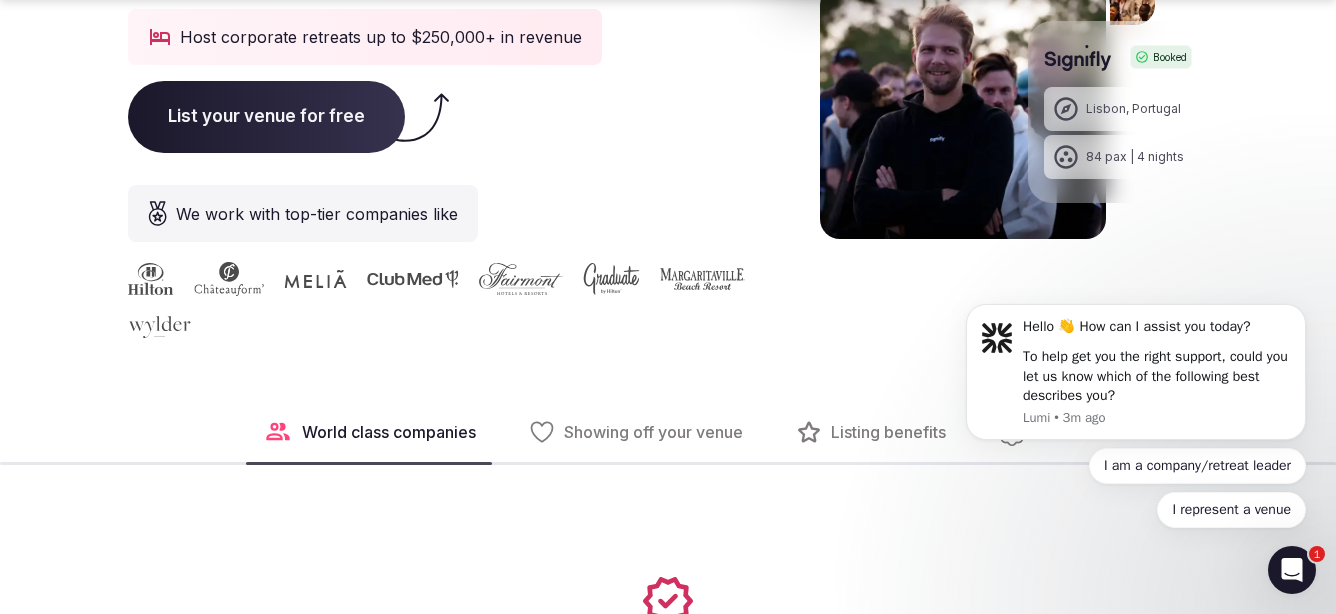 click on "List your venue for free" at bounding box center (266, 117) 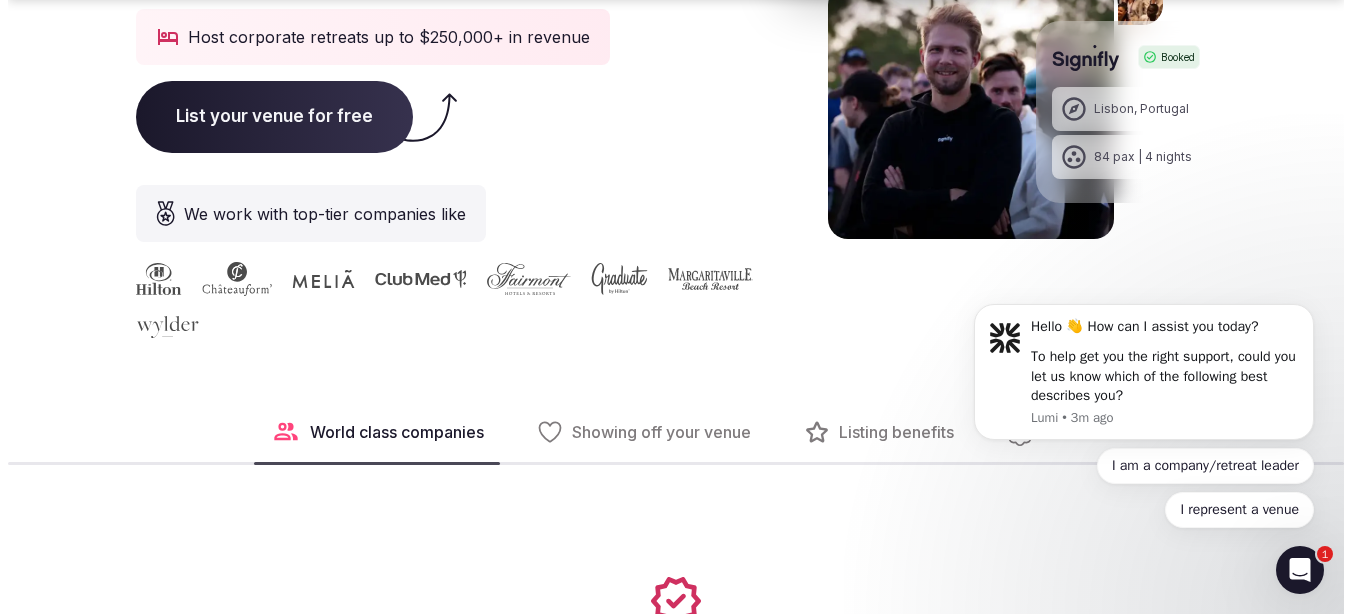 scroll, scrollTop: 0, scrollLeft: 0, axis: both 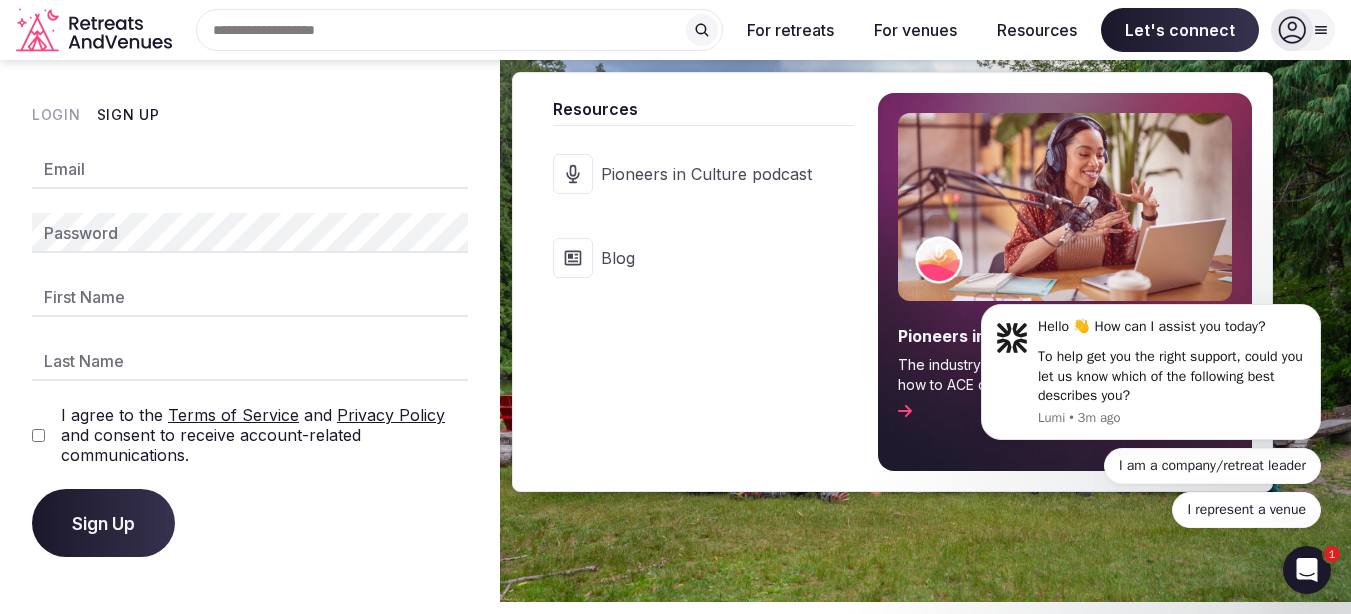 click on "Resources" at bounding box center [1037, 30] 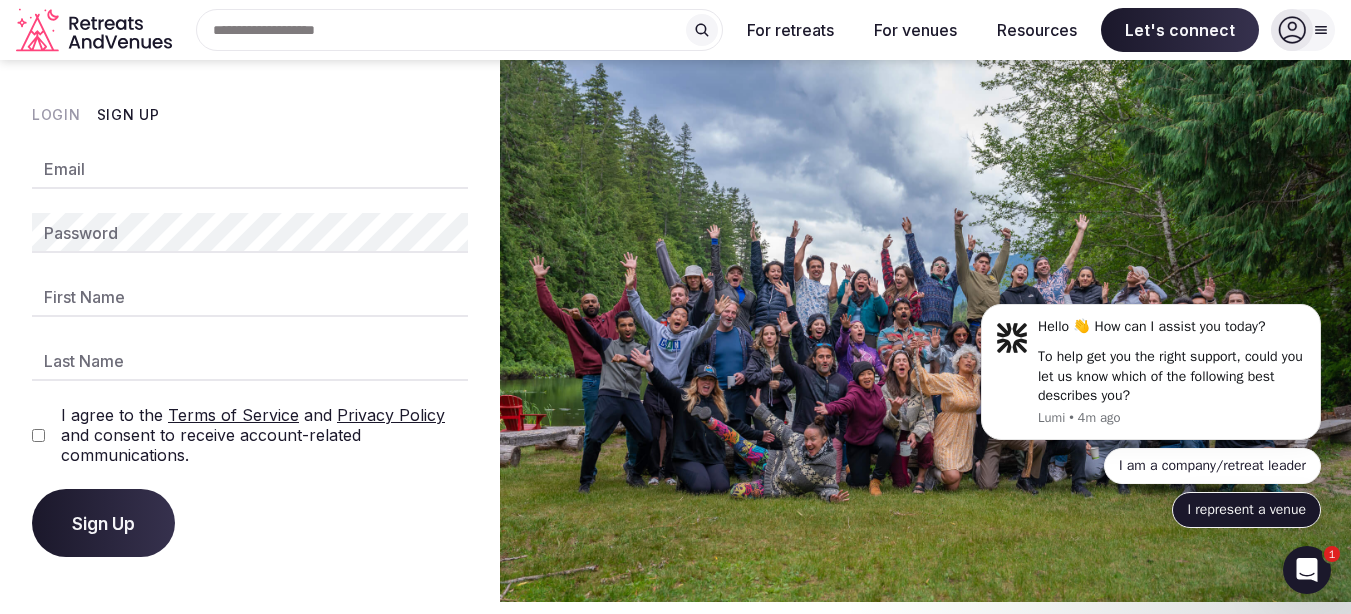 click on "I represent a venue" at bounding box center (1246, 510) 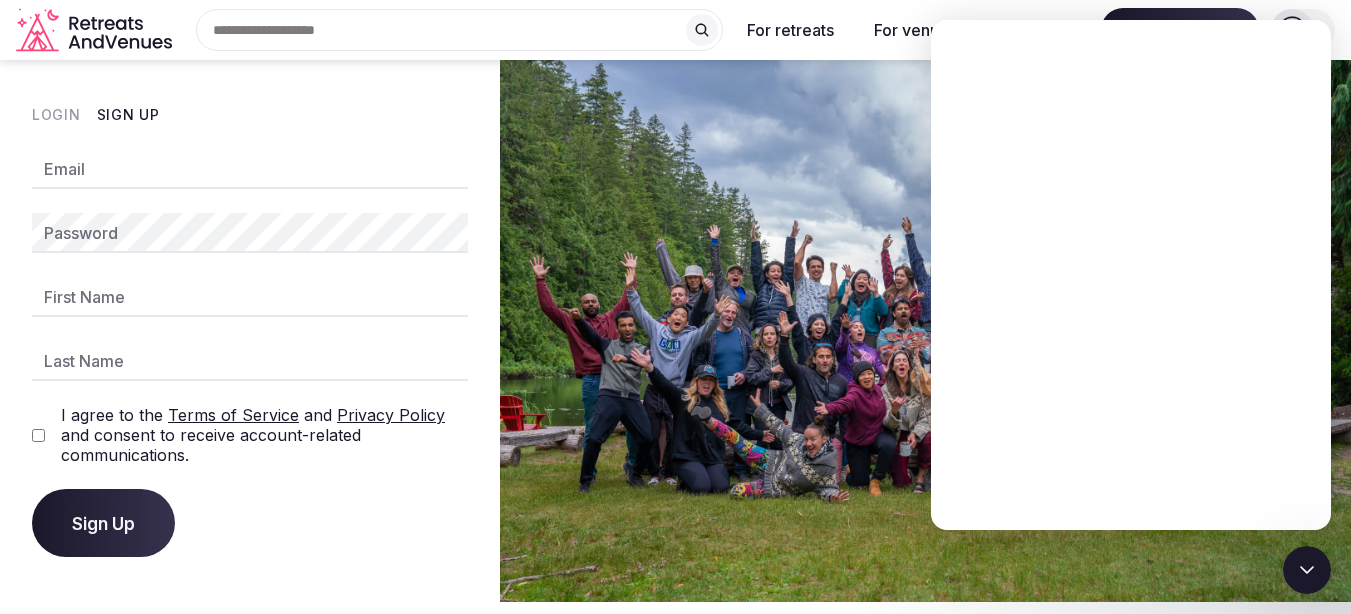 scroll, scrollTop: 0, scrollLeft: 0, axis: both 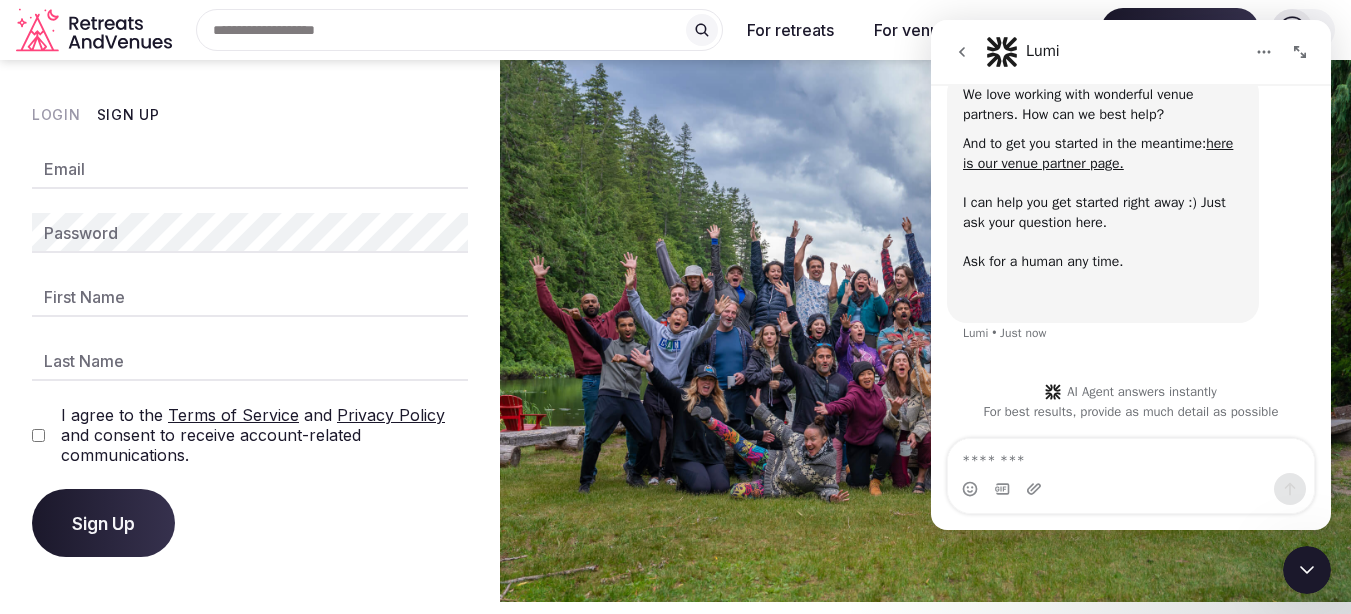 click at bounding box center [1131, 456] 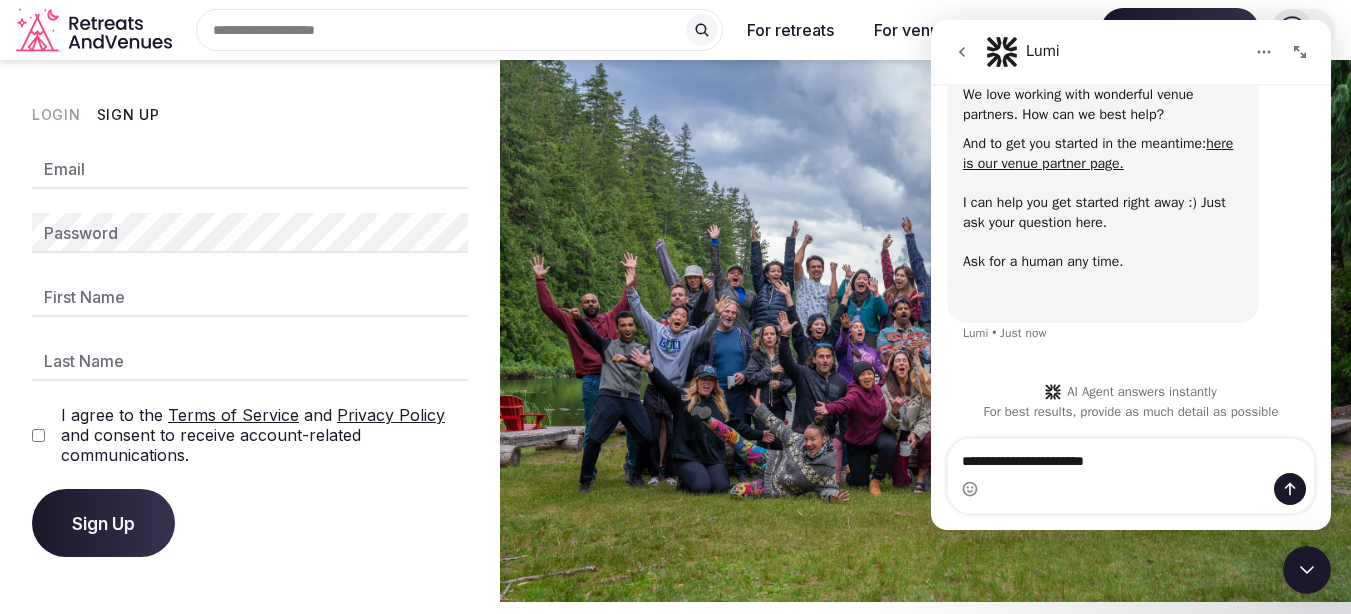 type on "**********" 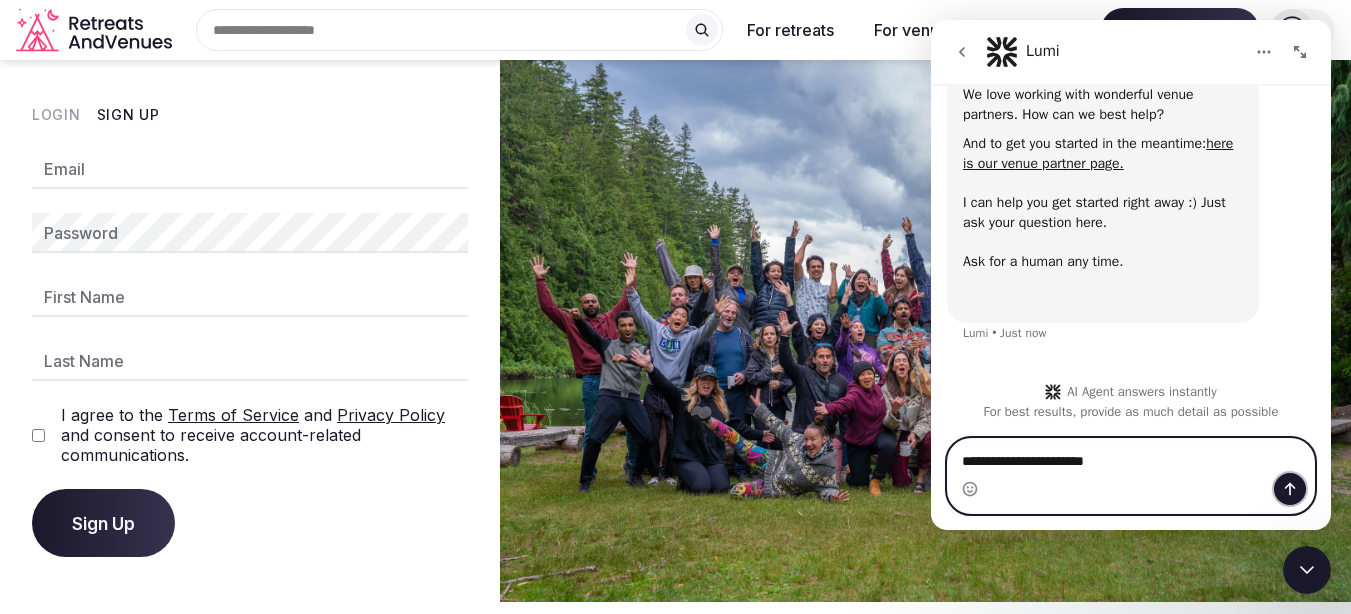 click 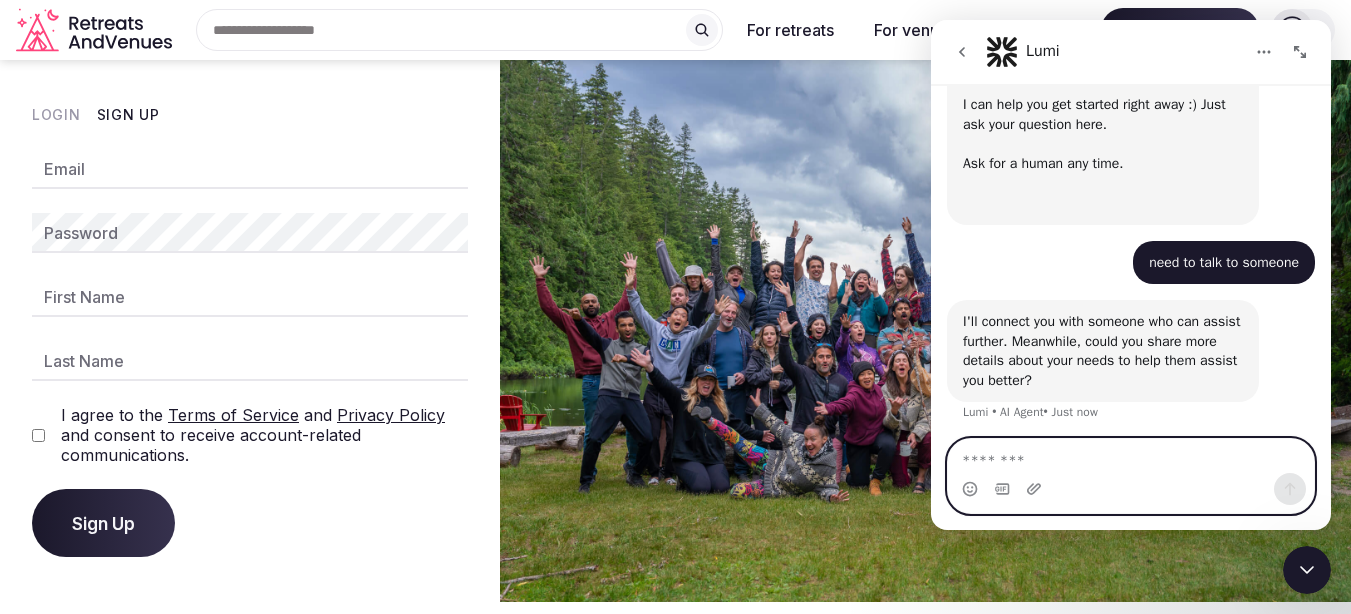 scroll, scrollTop: 364, scrollLeft: 0, axis: vertical 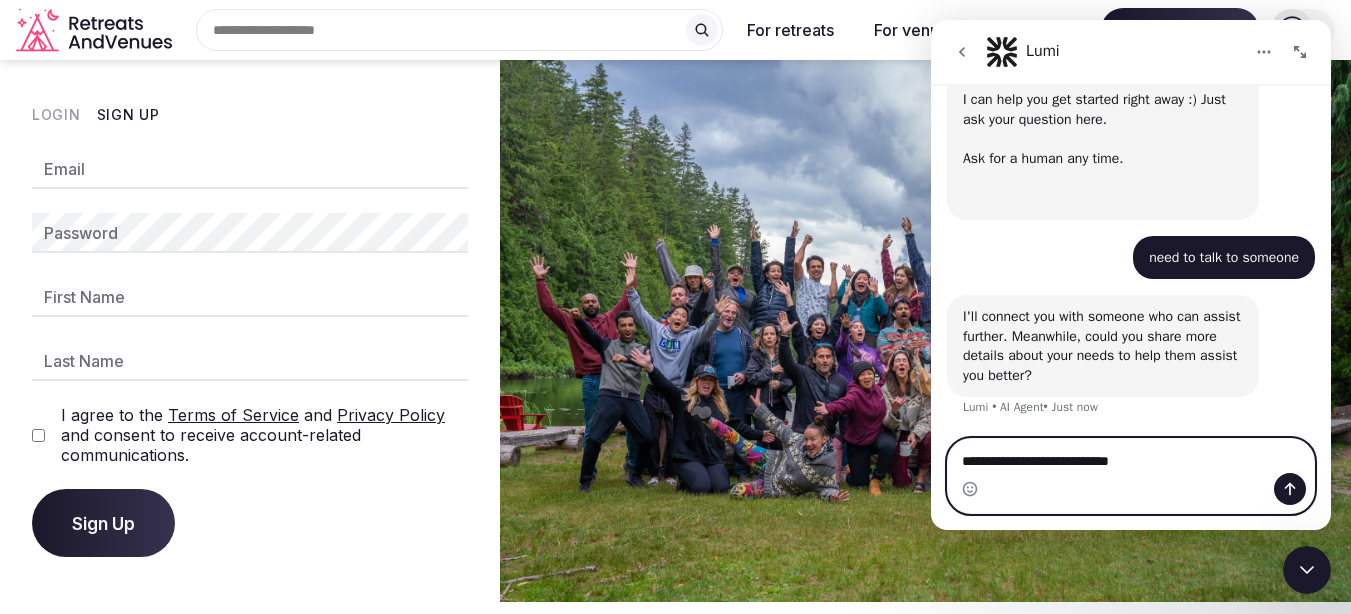 type on "**********" 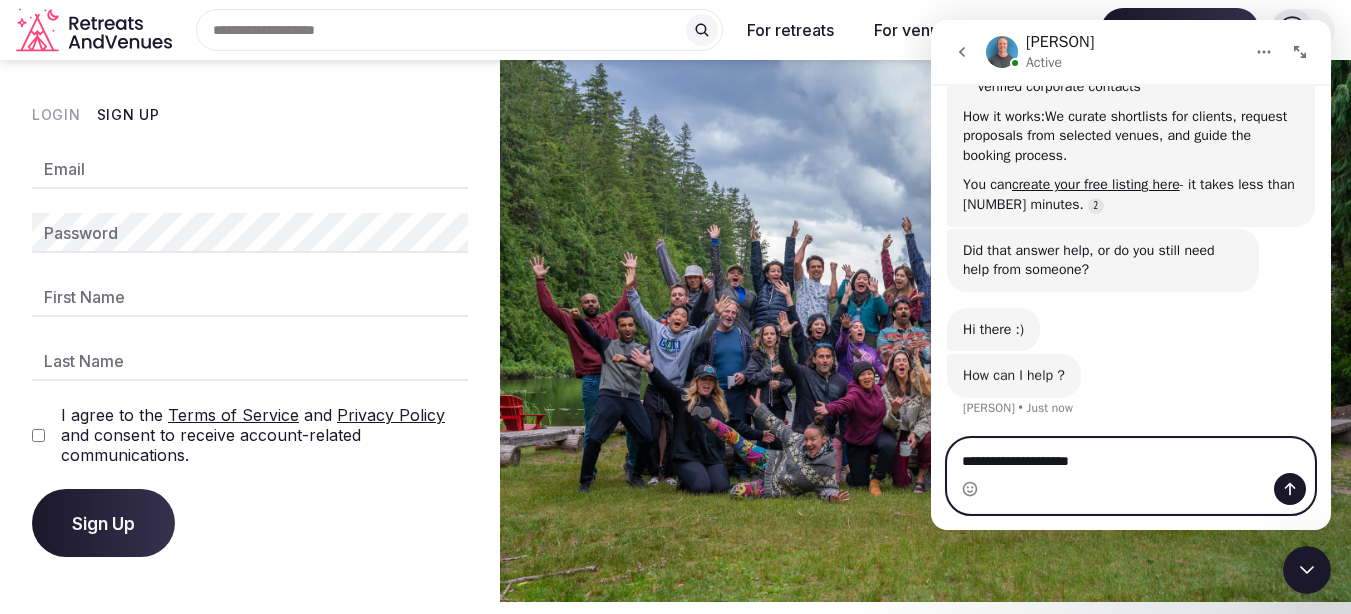scroll, scrollTop: 991, scrollLeft: 0, axis: vertical 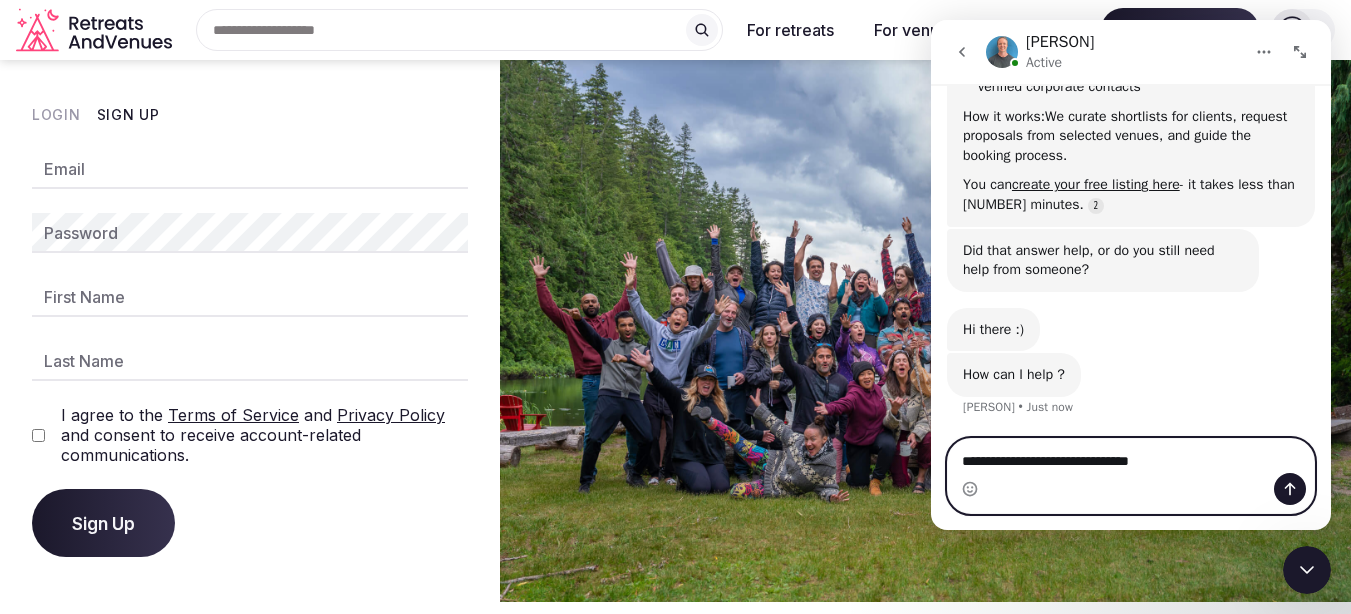 type on "**********" 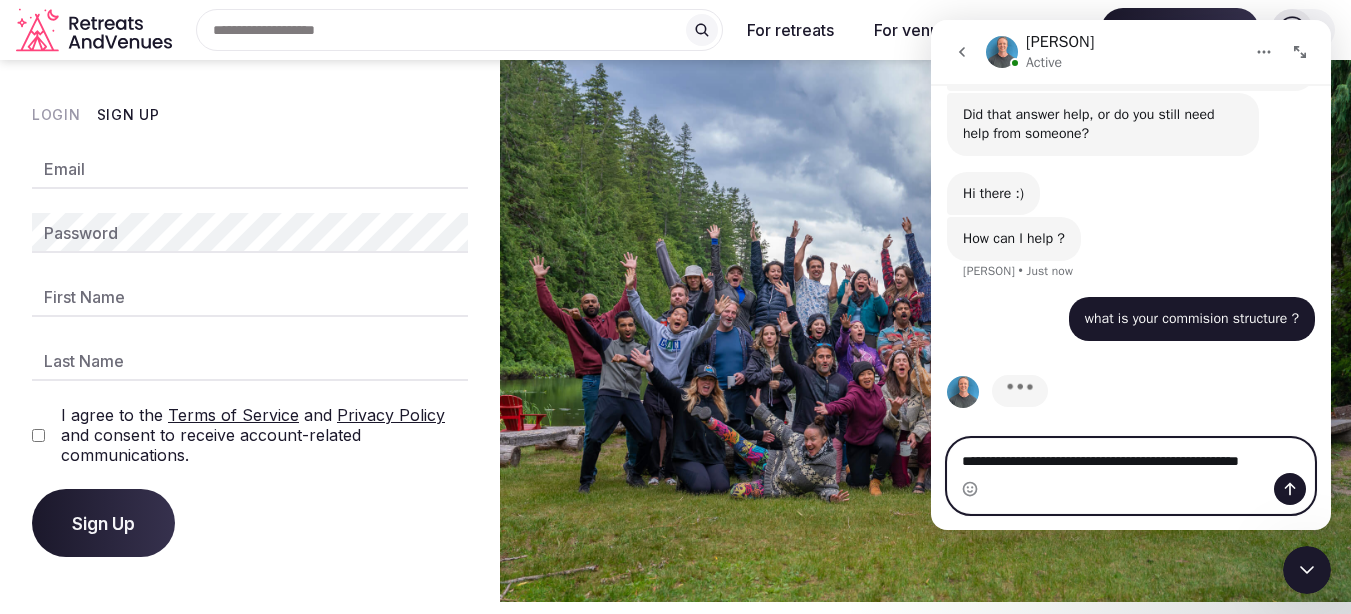 scroll, scrollTop: 1147, scrollLeft: 0, axis: vertical 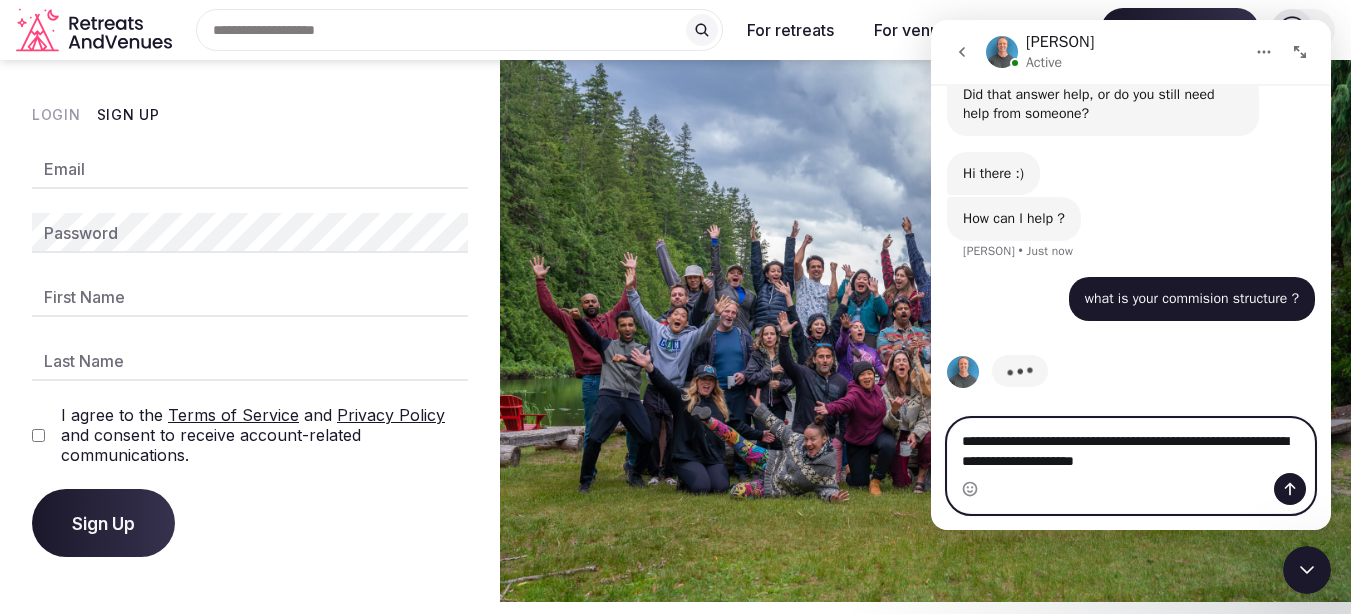 type on "**********" 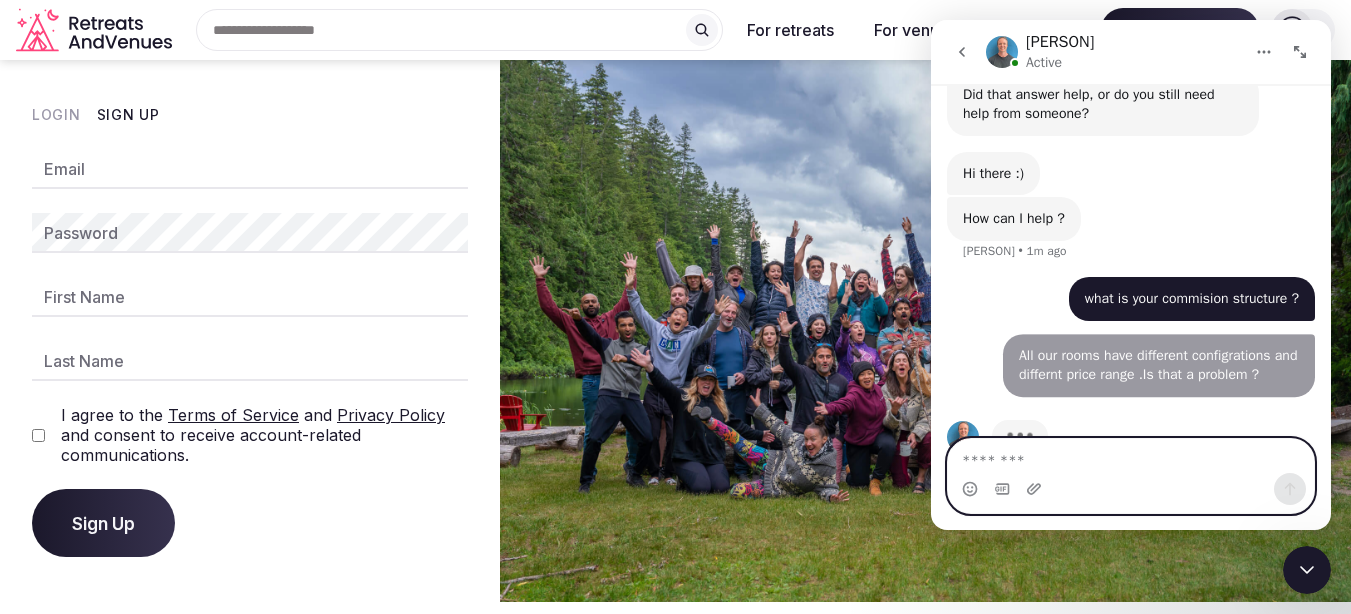 scroll, scrollTop: 1193, scrollLeft: 0, axis: vertical 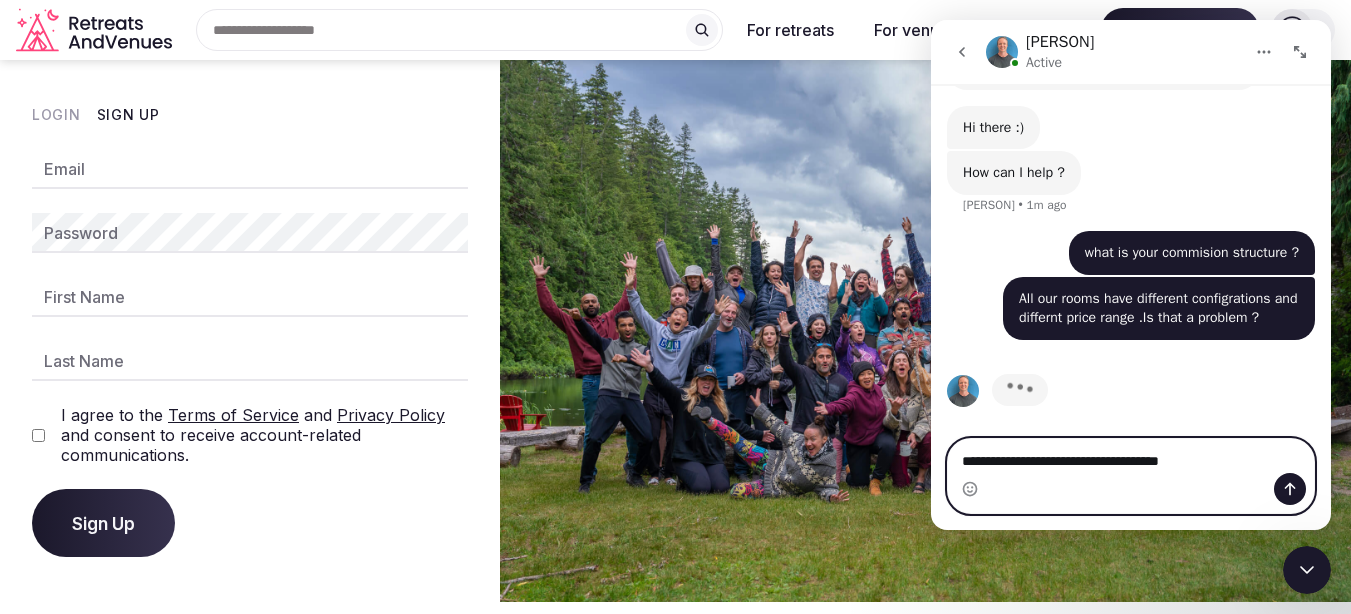 type on "**********" 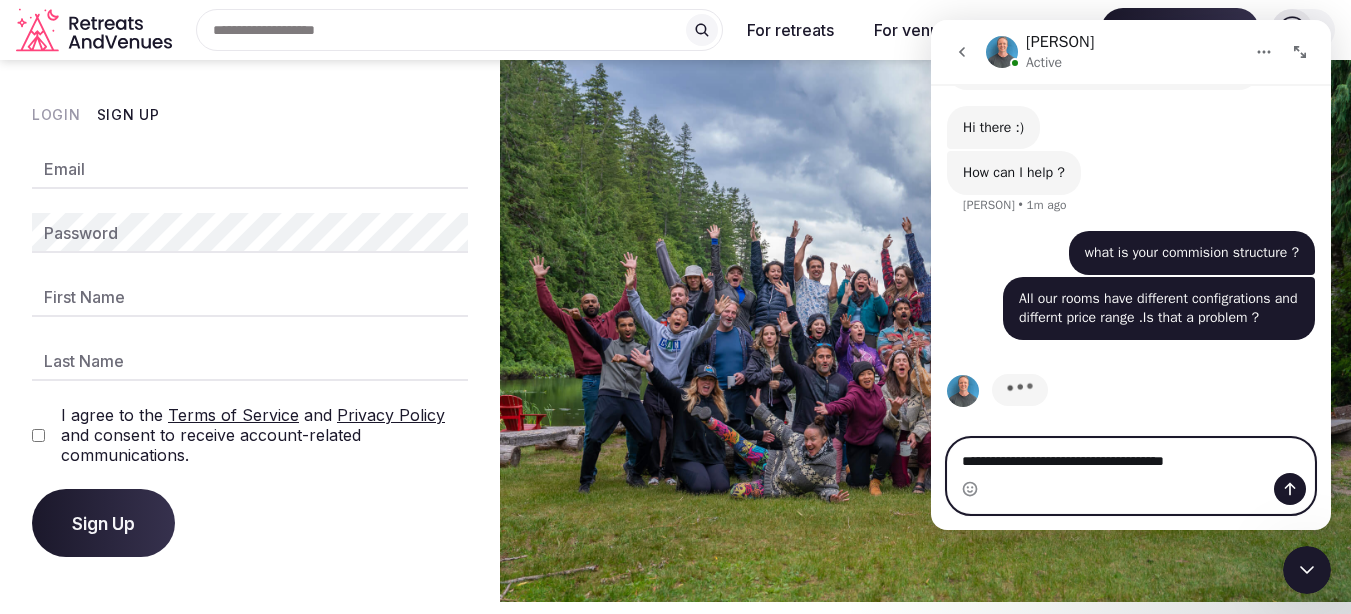 type 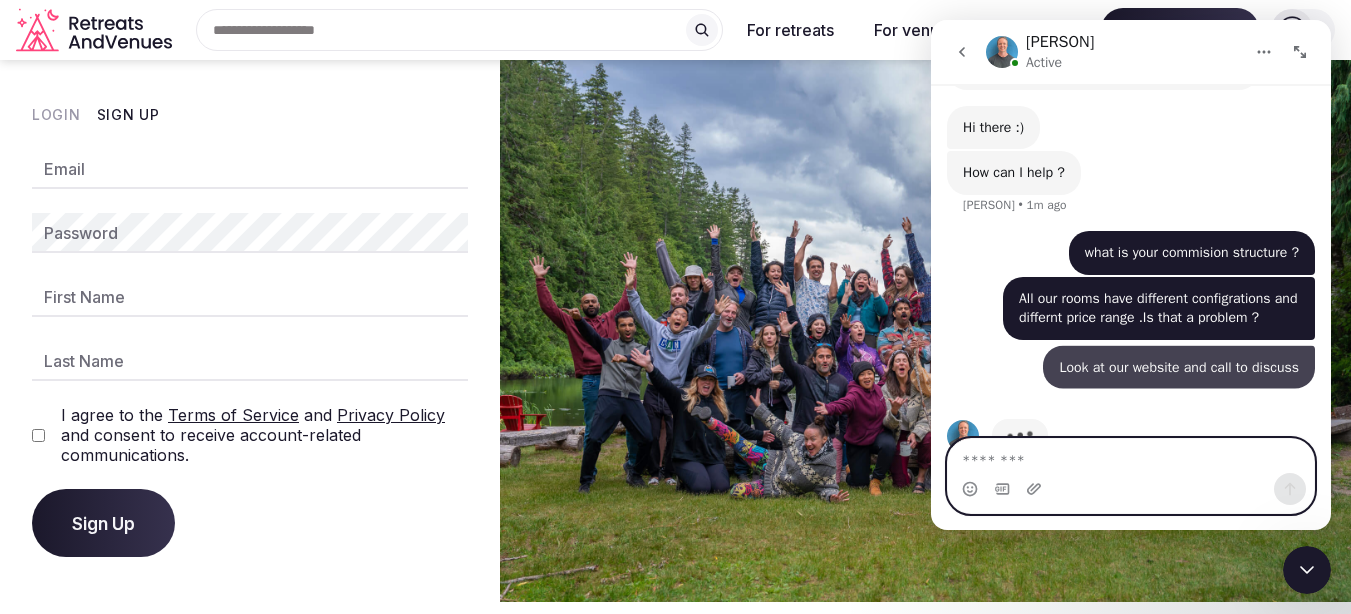 scroll, scrollTop: 1238, scrollLeft: 0, axis: vertical 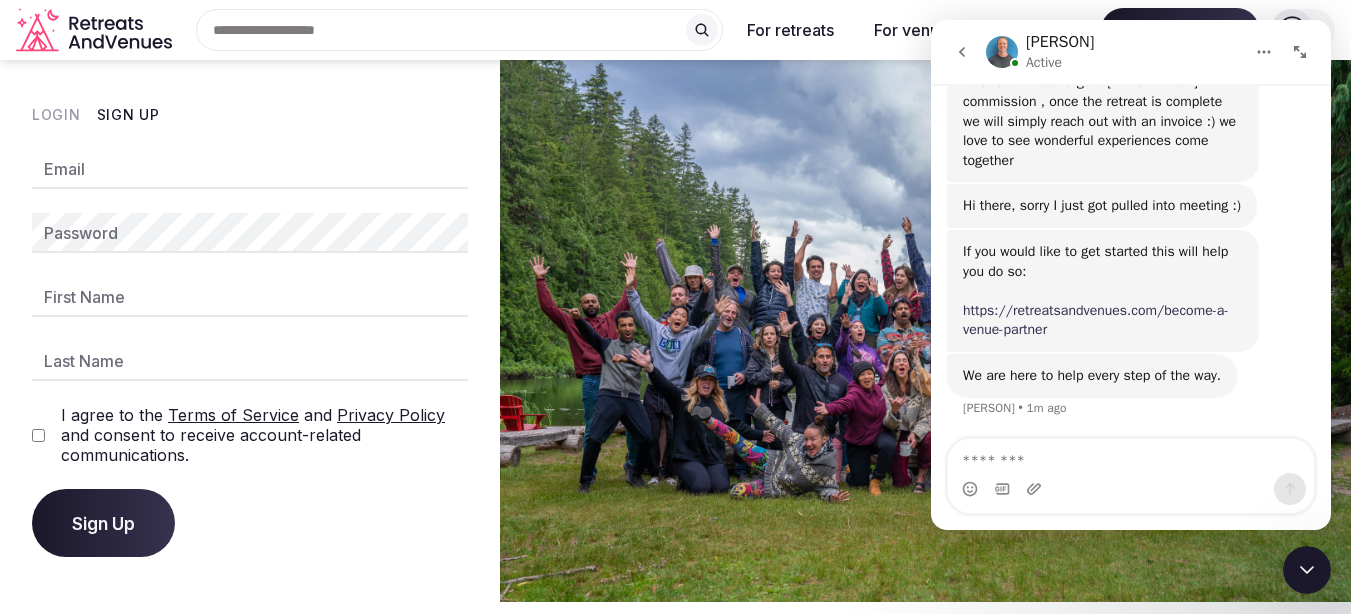 click on "https://retreatsandvenues.com/become-a-venue-partner" at bounding box center (1096, 320) 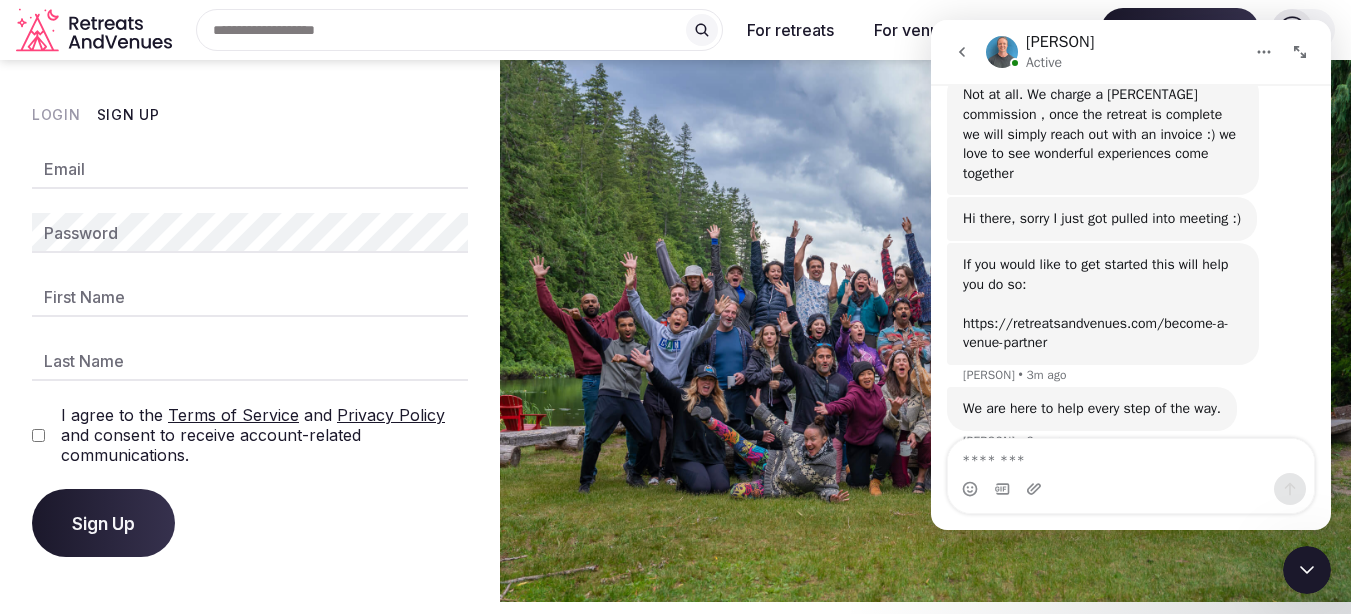 scroll, scrollTop: 1499, scrollLeft: 0, axis: vertical 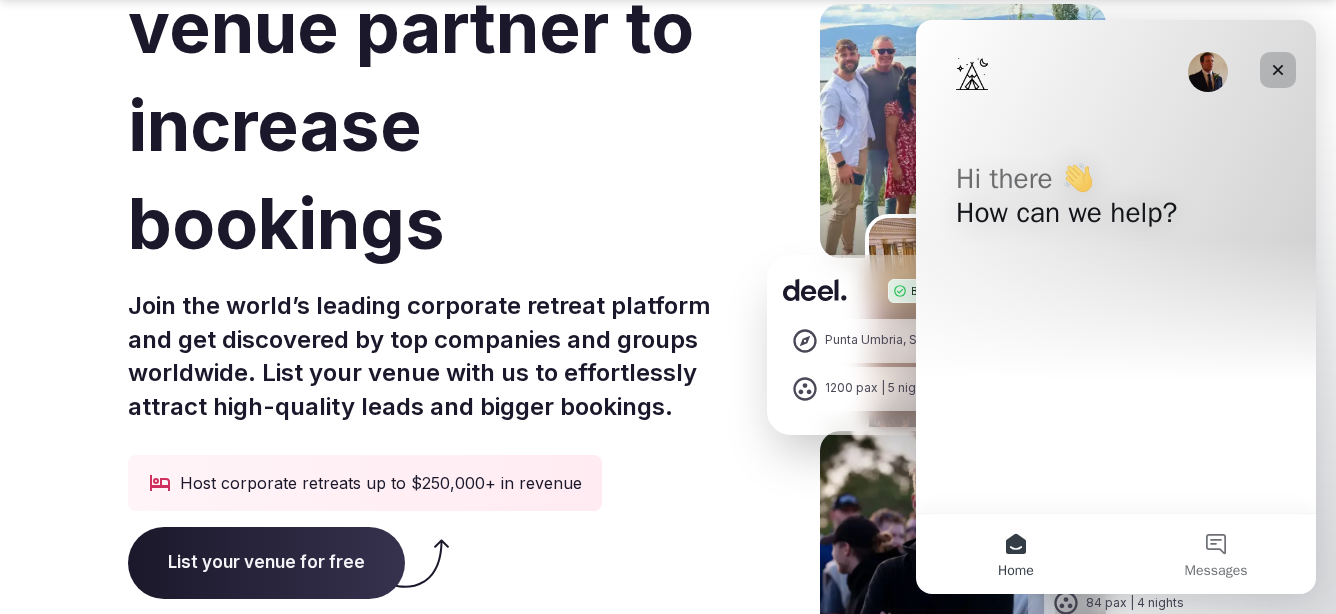 click 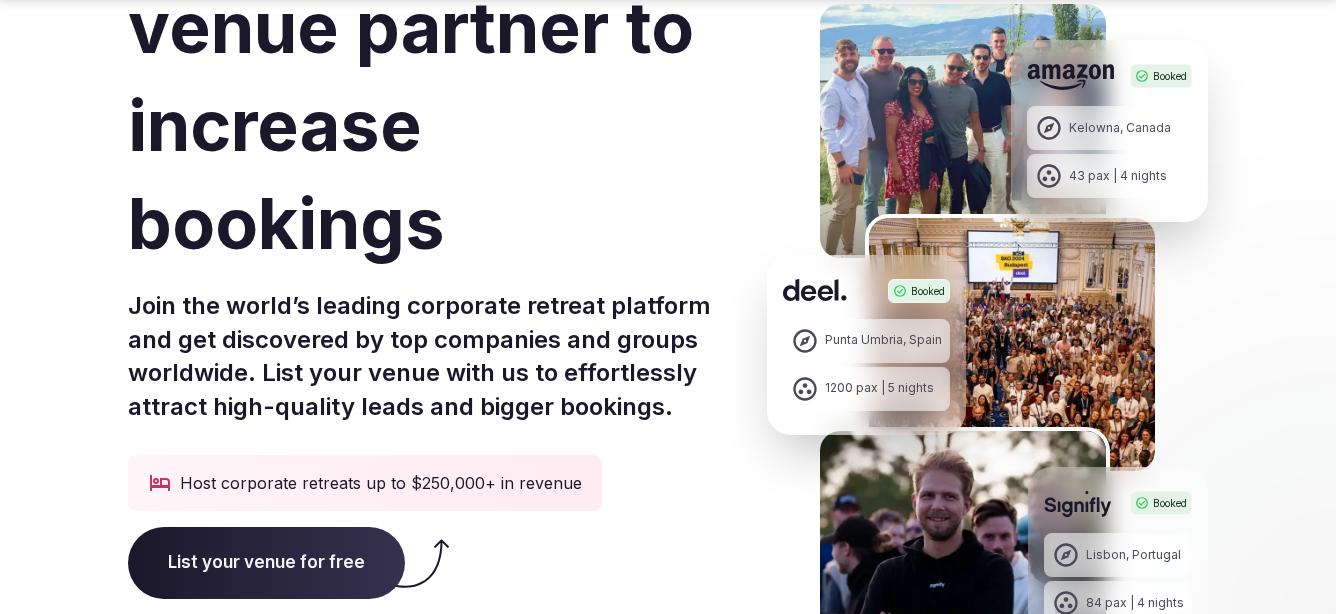 scroll, scrollTop: 0, scrollLeft: 0, axis: both 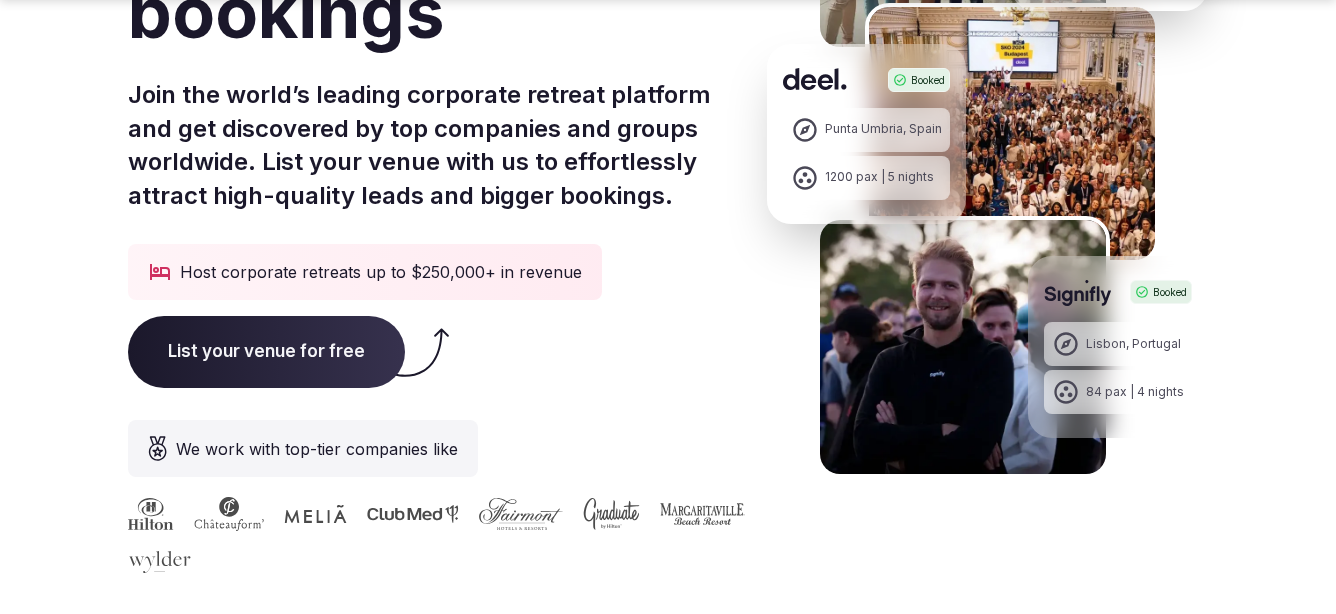 click on "List your venue for free" at bounding box center (266, 352) 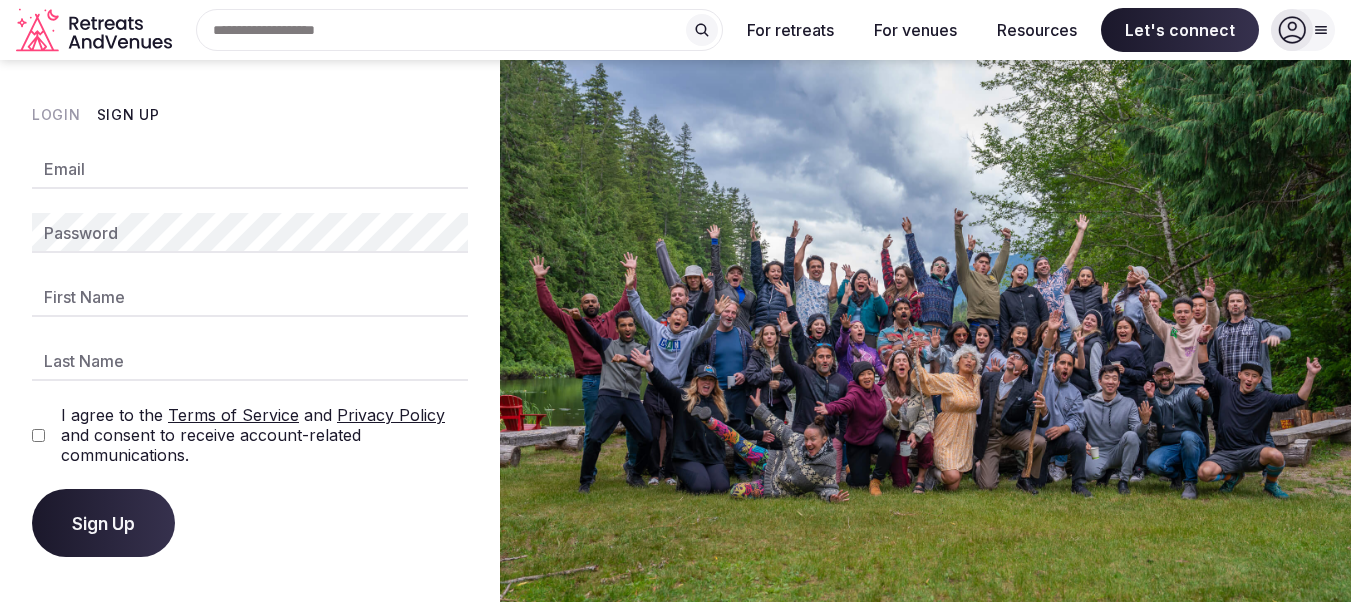 click on "Email" at bounding box center (250, 169) 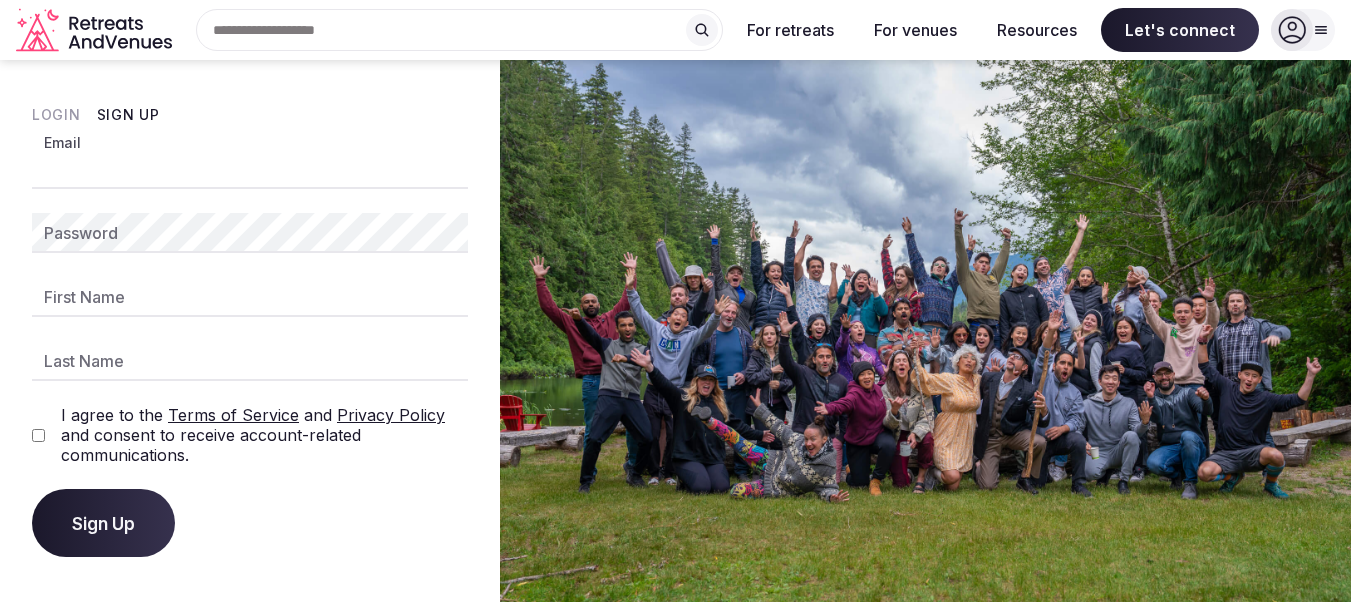 type on "**********" 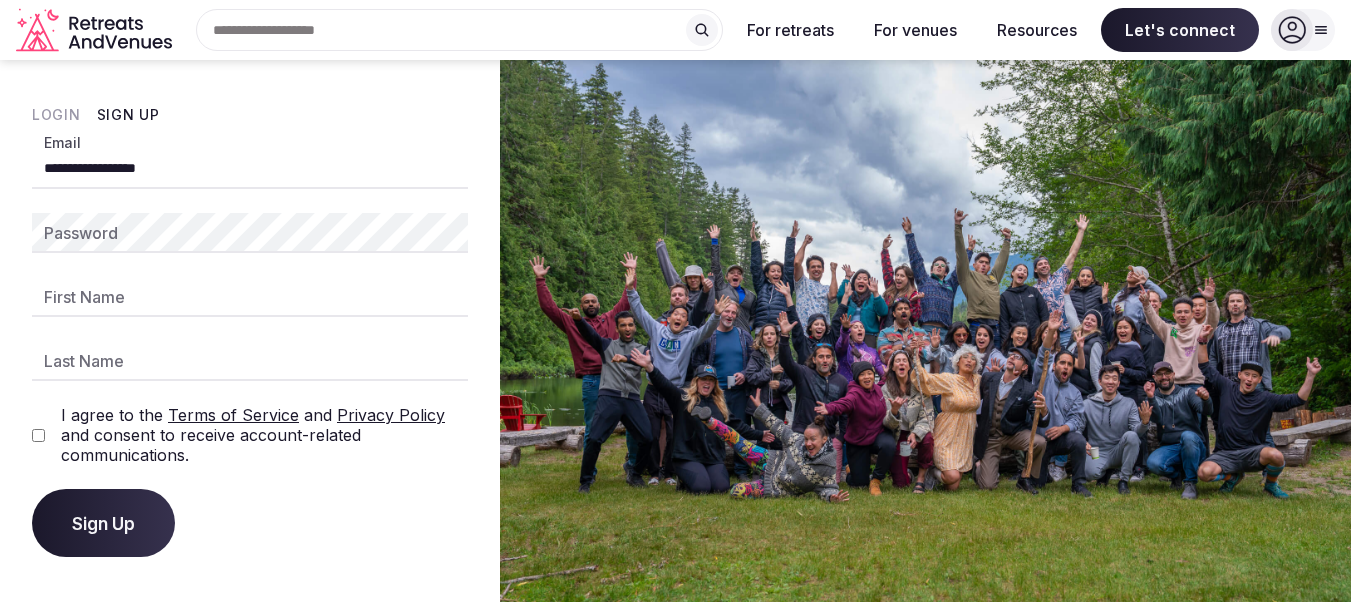 type on "******" 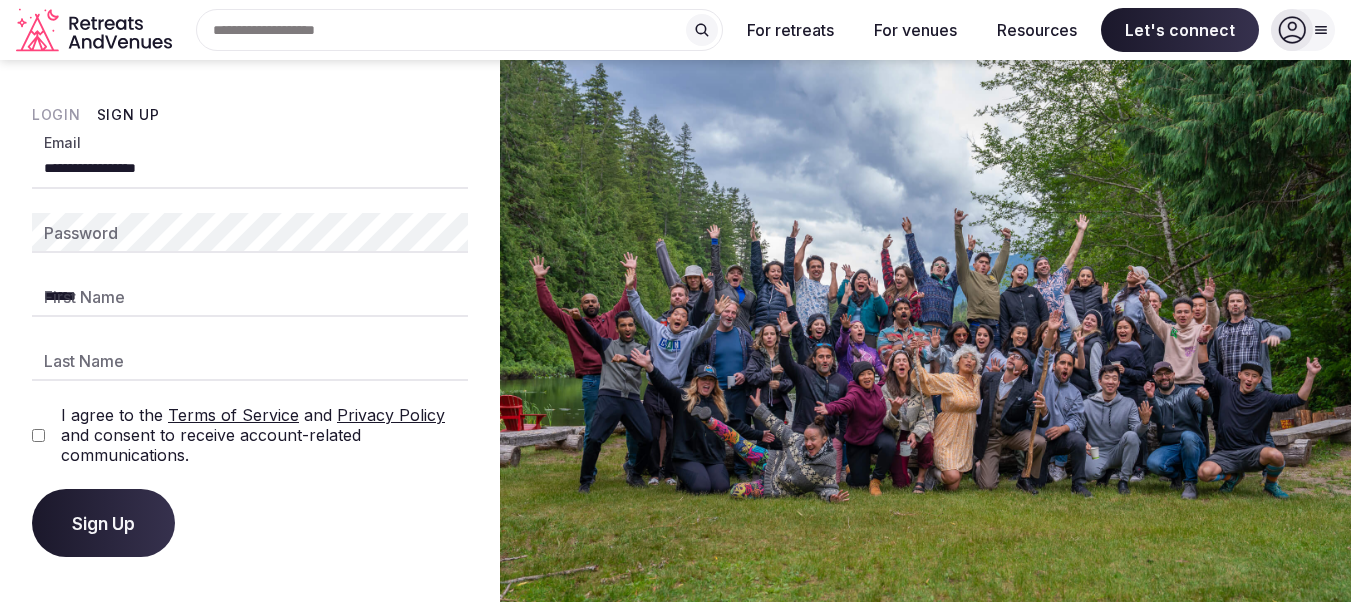 type on "******" 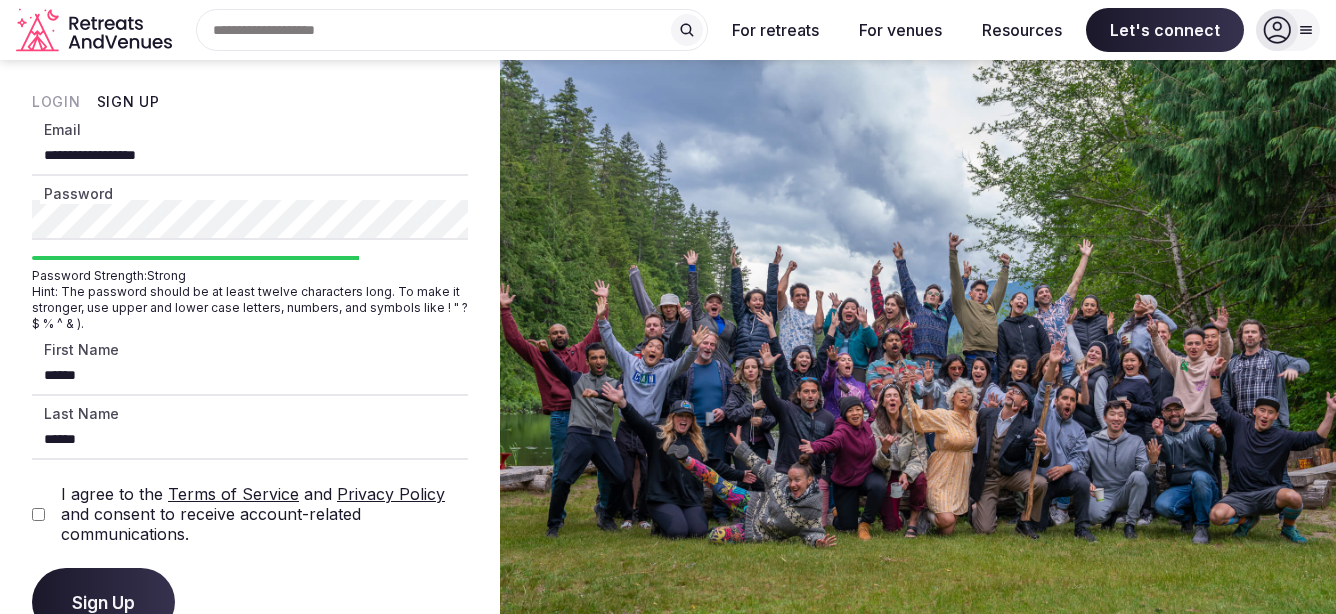 scroll, scrollTop: 54, scrollLeft: 0, axis: vertical 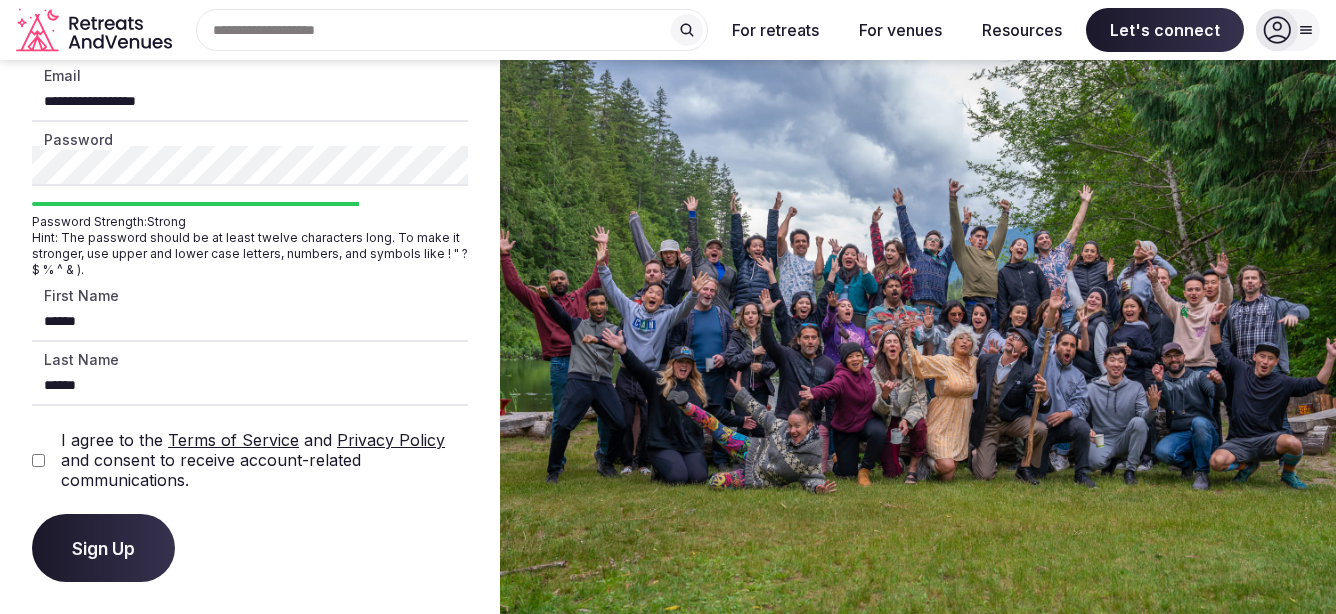 click on "Let's connect" at bounding box center [668, 510] 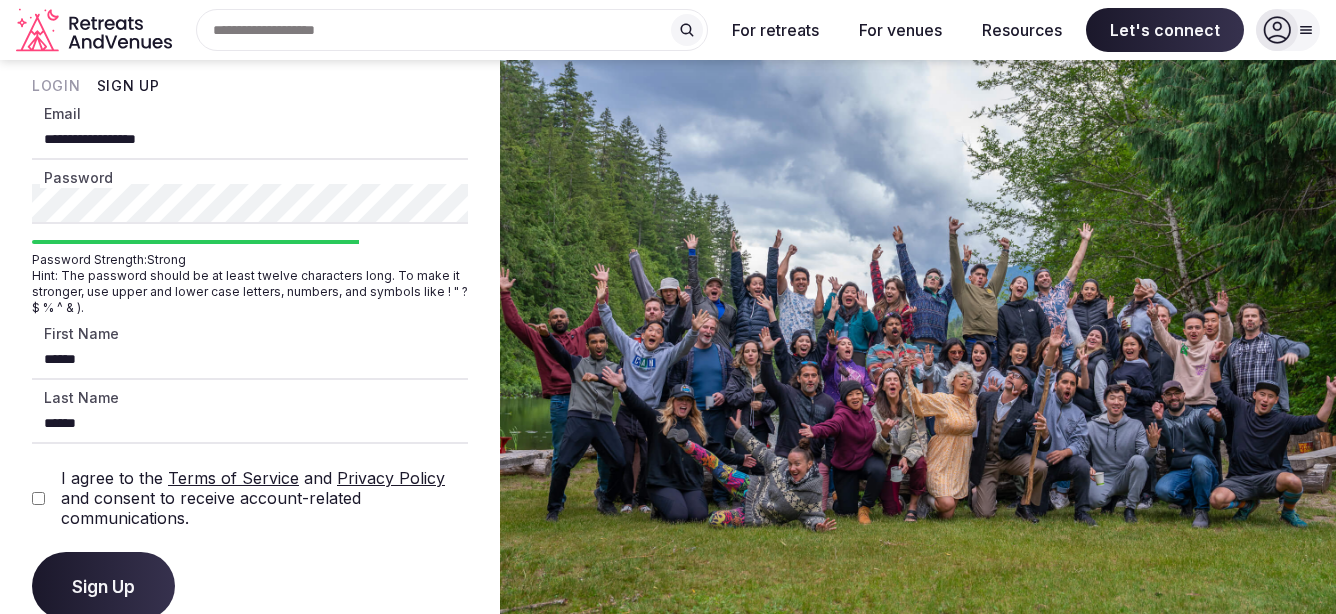 scroll, scrollTop: 54, scrollLeft: 0, axis: vertical 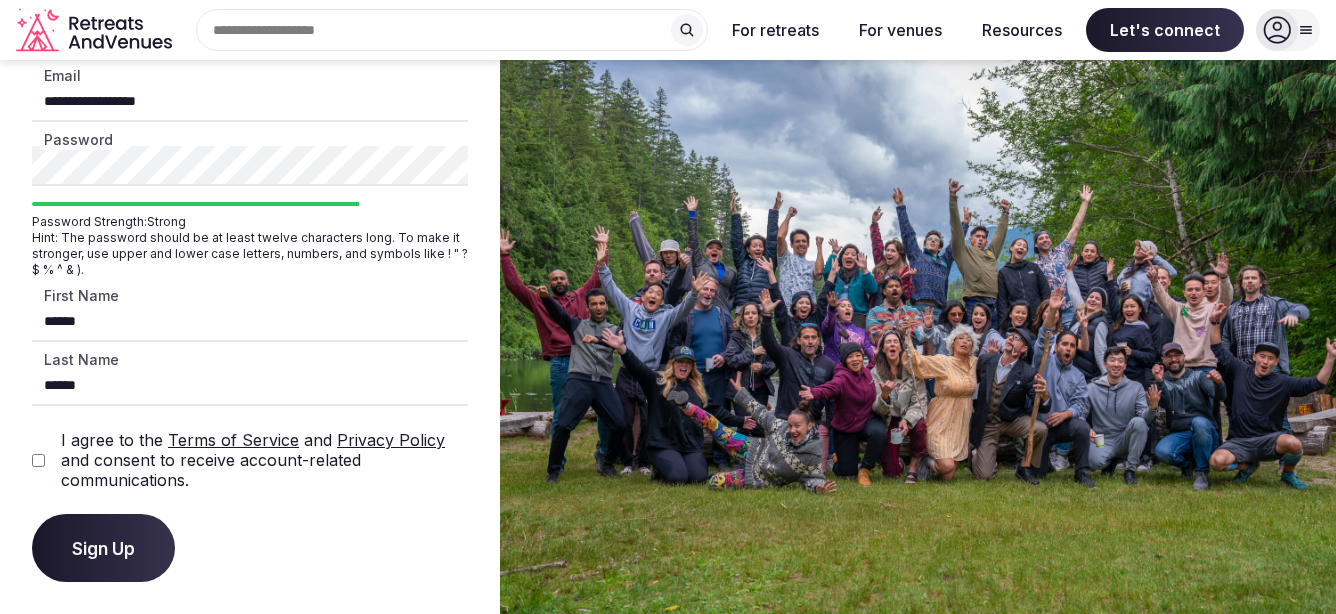 click on "Reach out the way you prefer" at bounding box center (668, 556) 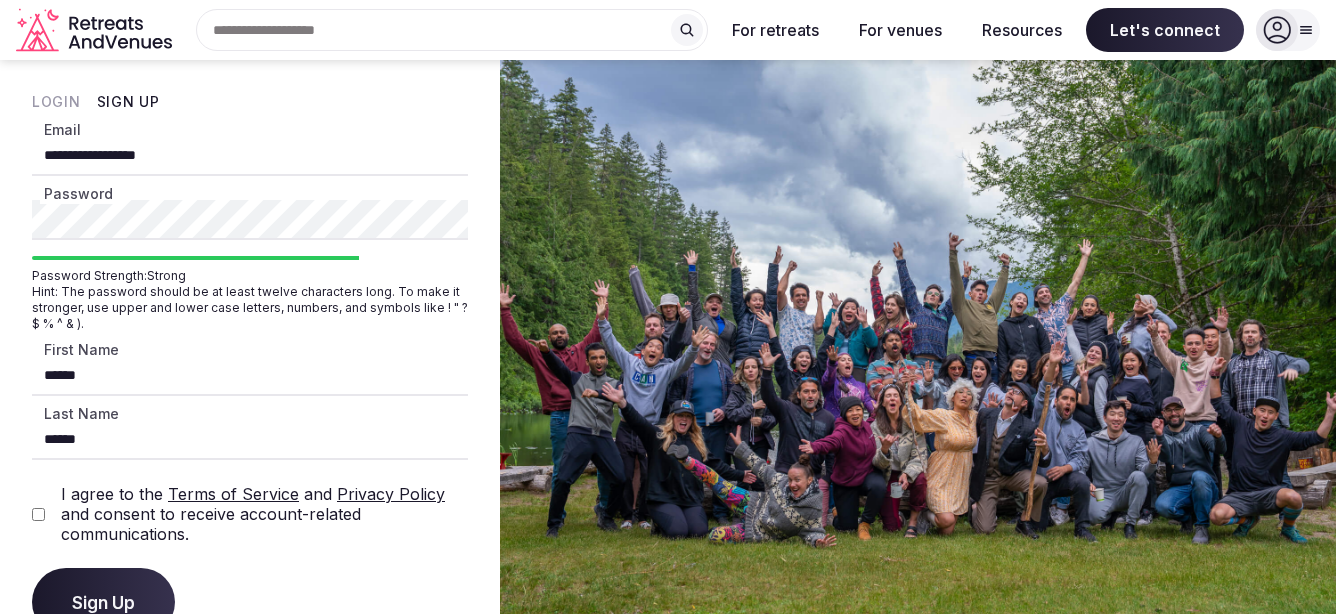 scroll, scrollTop: 54, scrollLeft: 0, axis: vertical 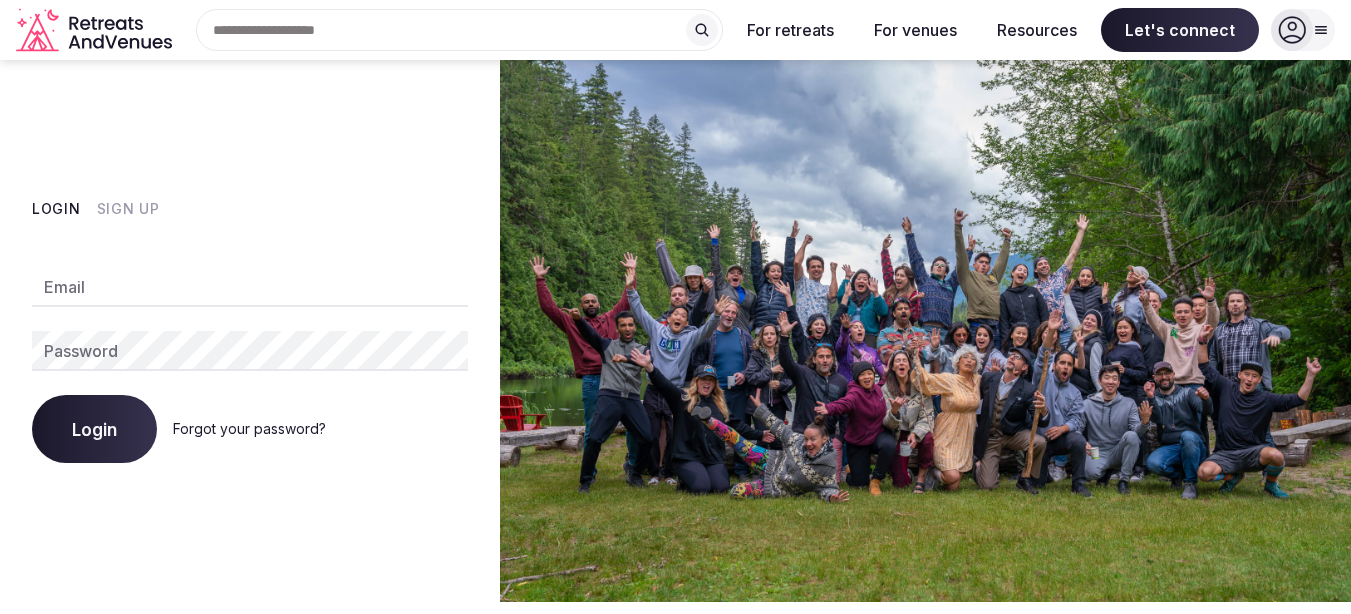 type 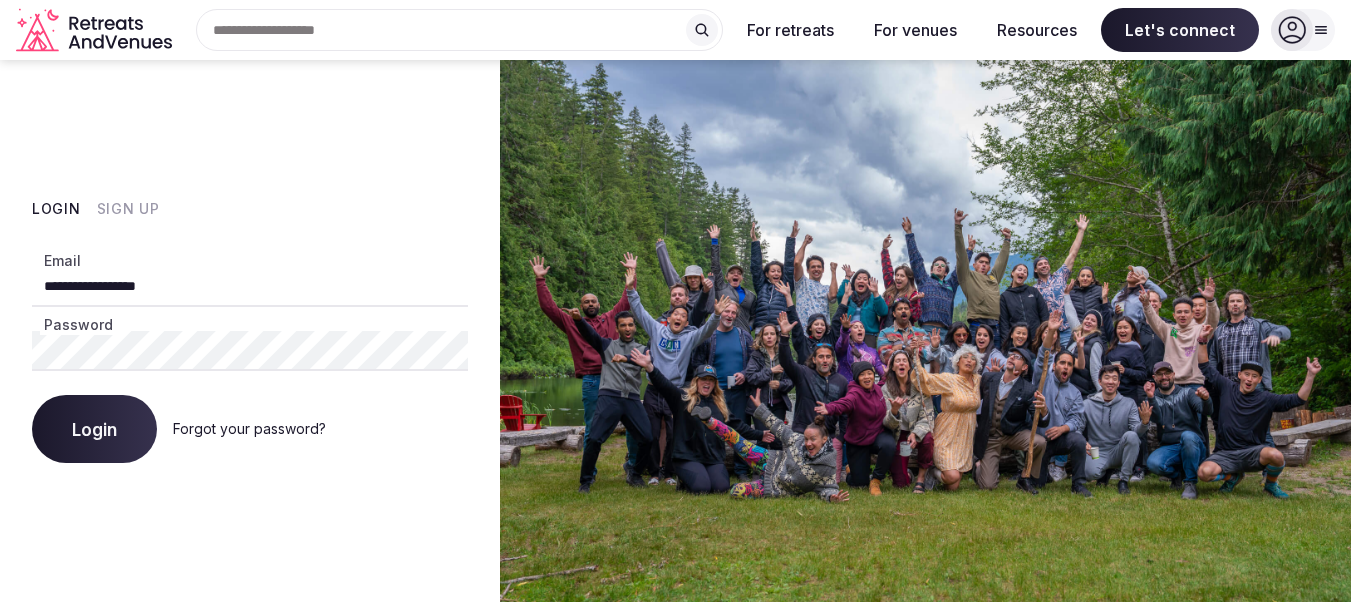 click on "Chat with us (Online)" at bounding box center (699, 436) 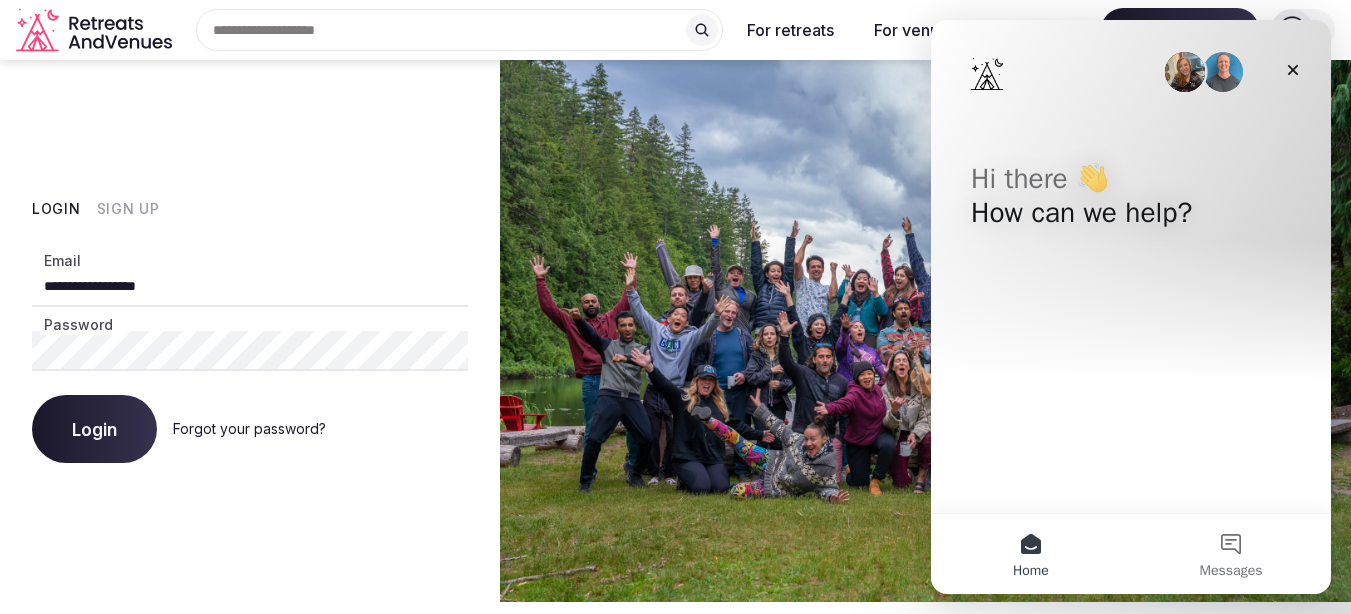 click on "Login" at bounding box center (94, 429) 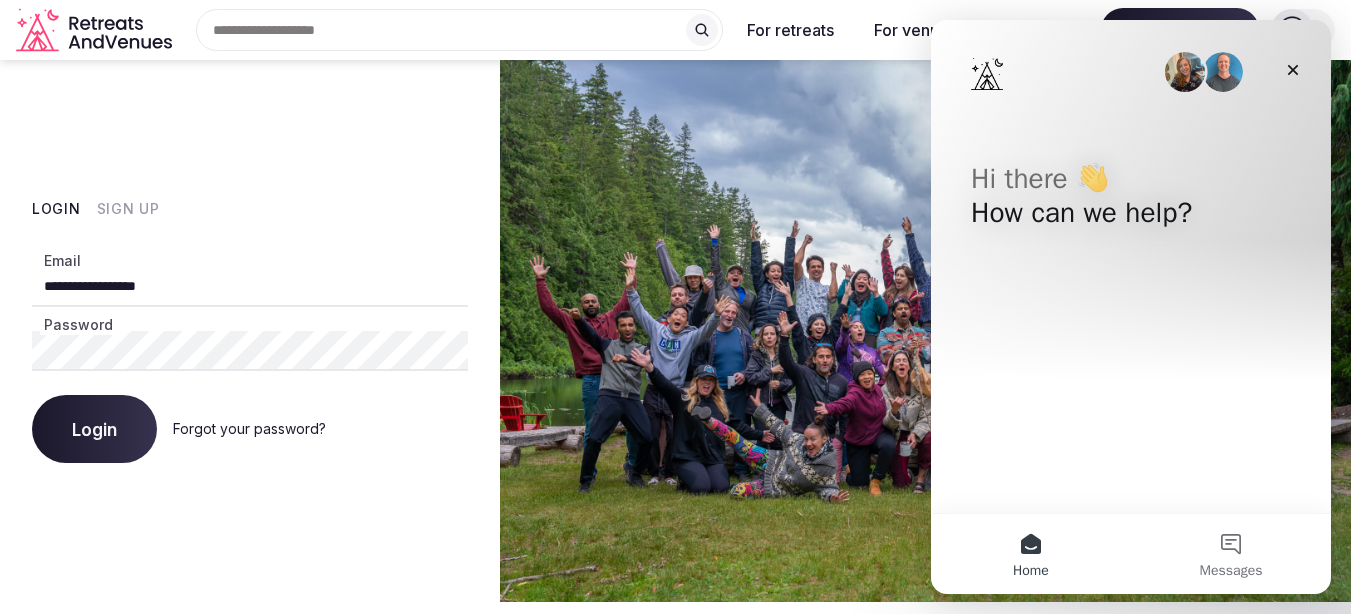 click on "Login" at bounding box center (94, 429) 